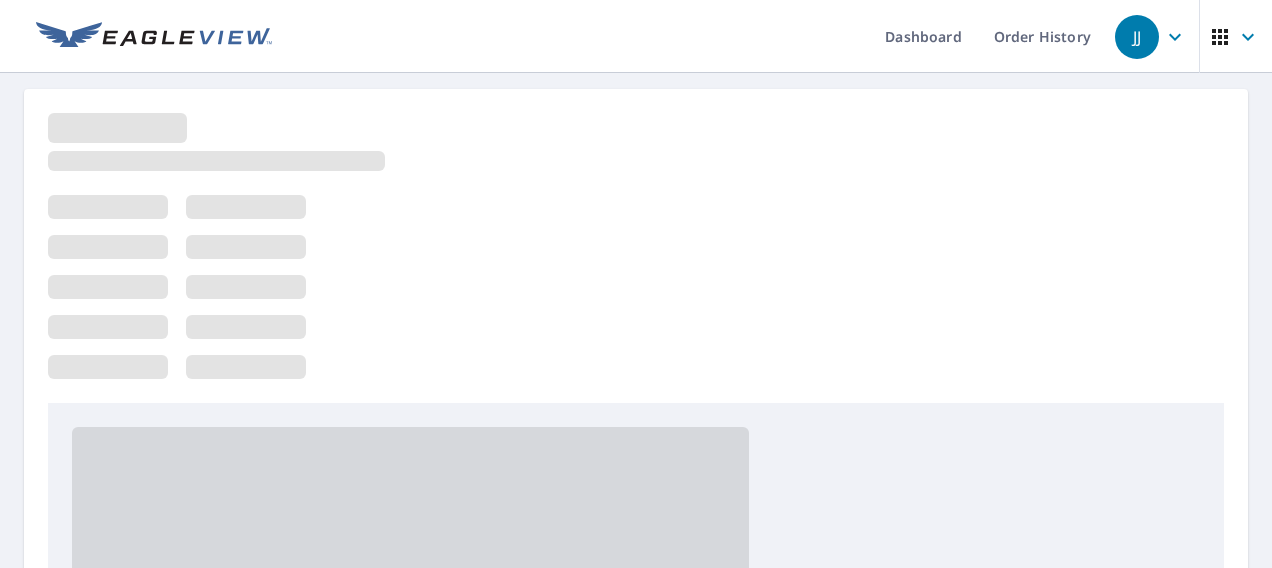 scroll, scrollTop: 0, scrollLeft: 0, axis: both 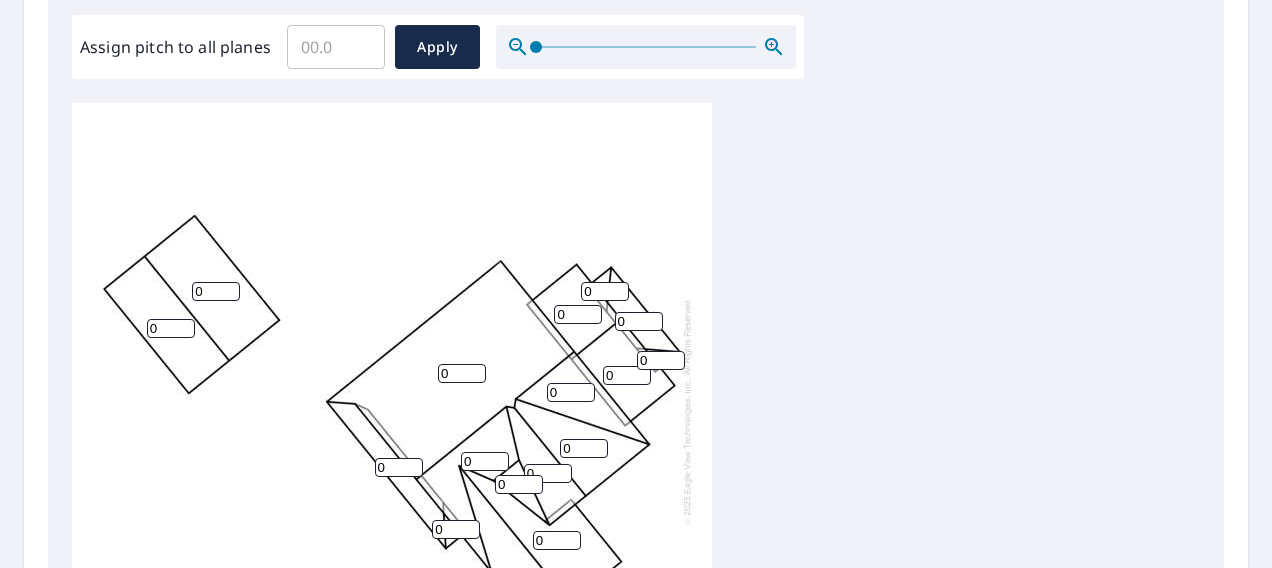 click on "0" at bounding box center [216, 291] 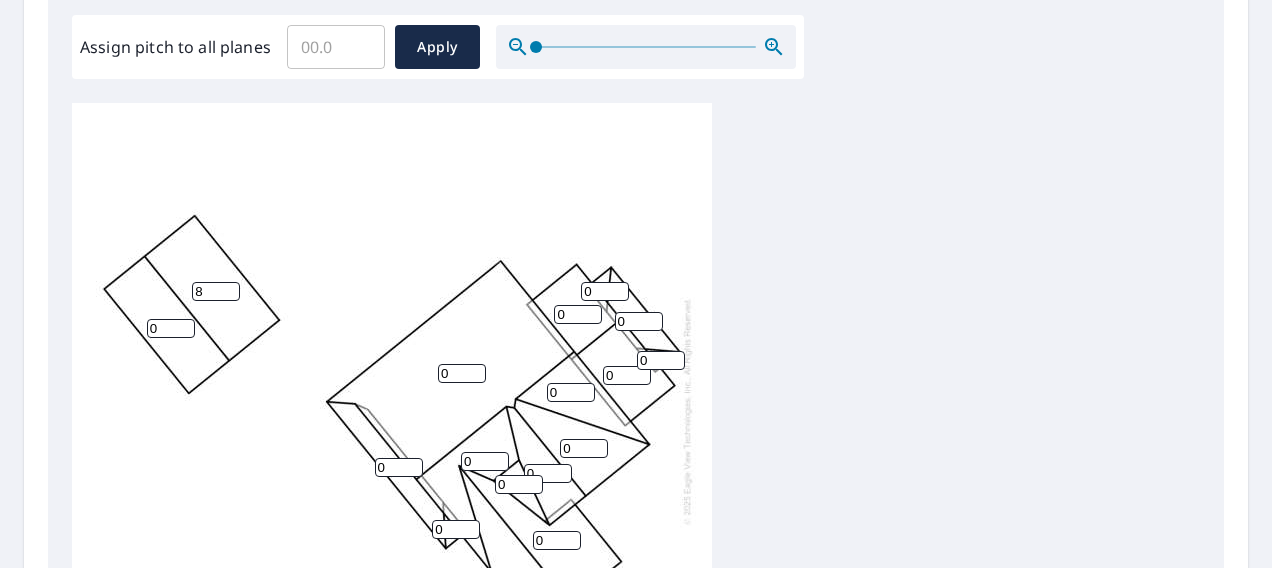 type on "8" 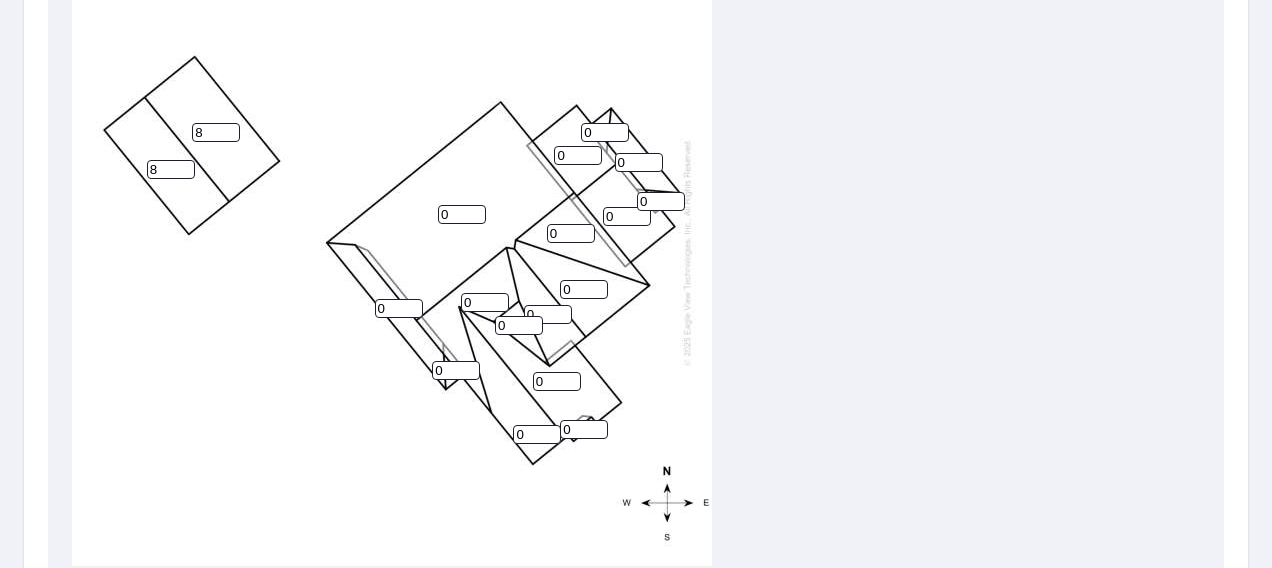scroll, scrollTop: 800, scrollLeft: 0, axis: vertical 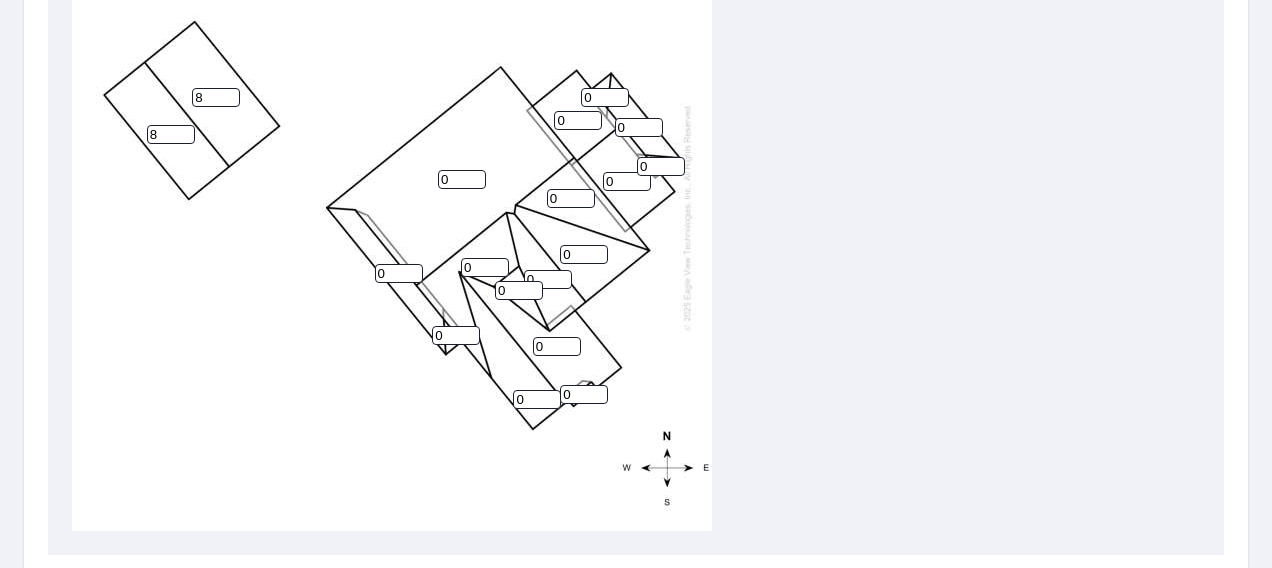 type on "8" 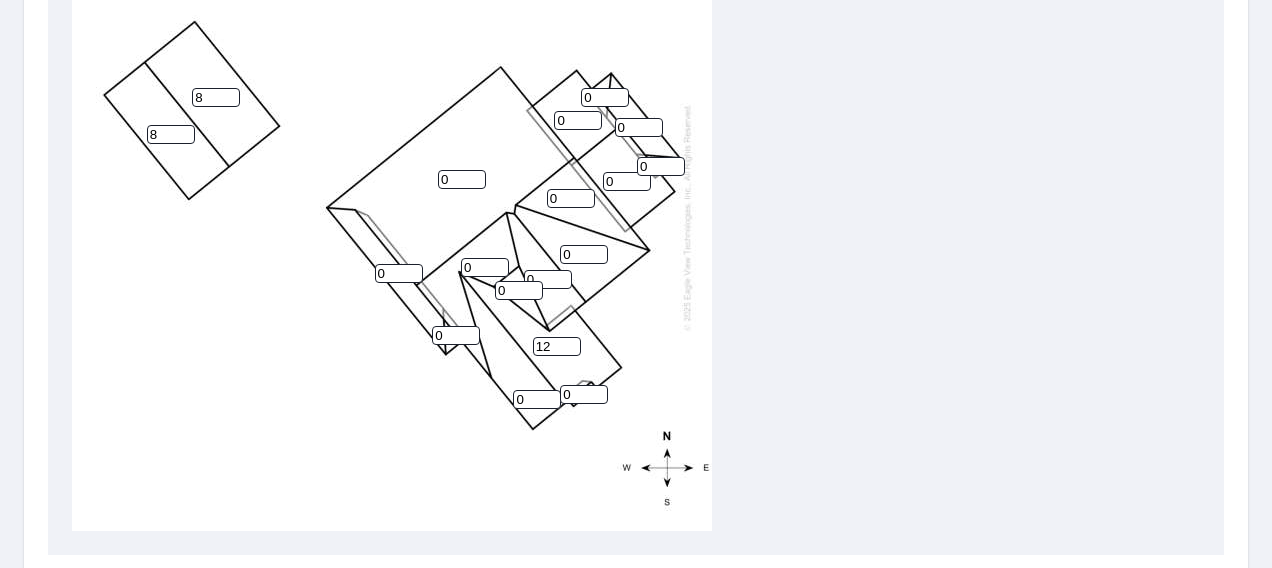 type on "12" 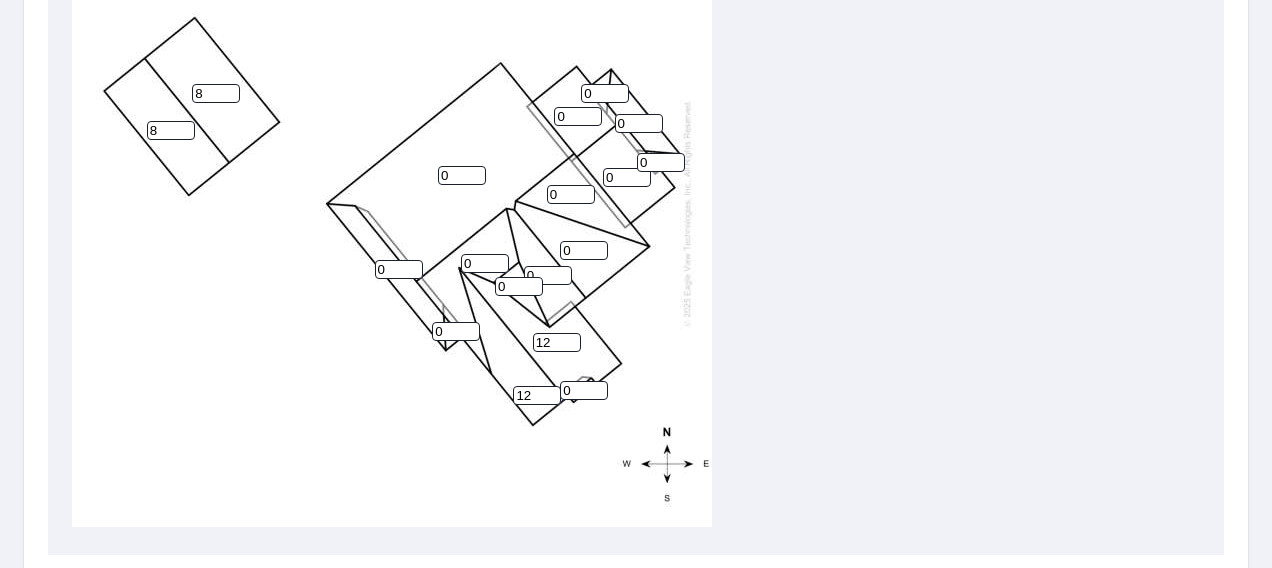 scroll, scrollTop: 0, scrollLeft: 0, axis: both 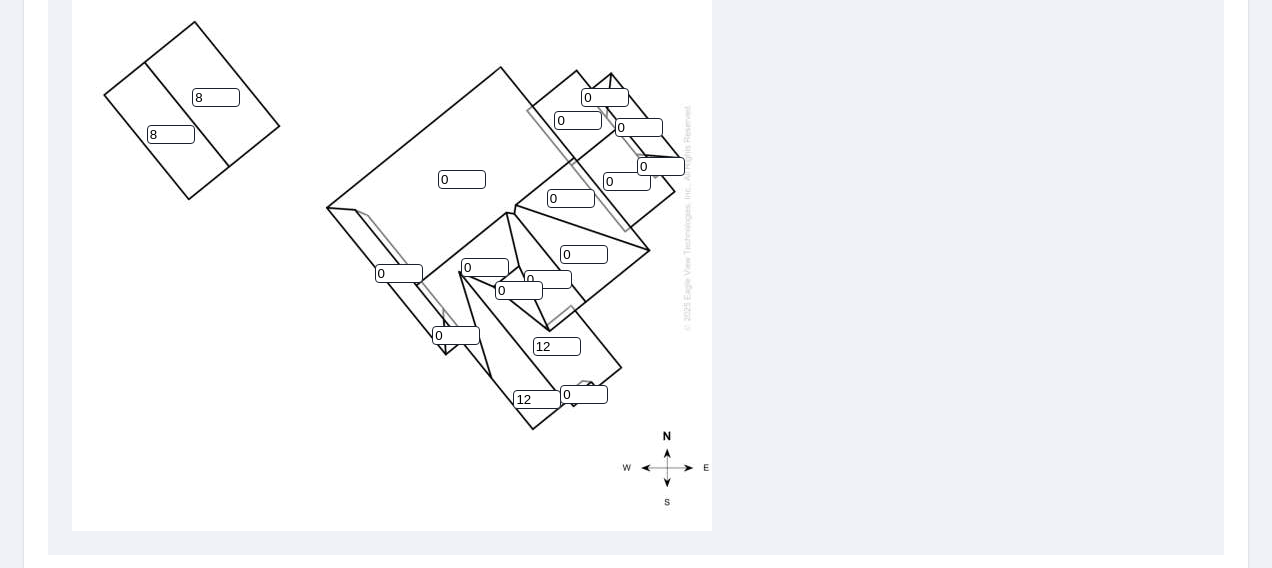 type on "12" 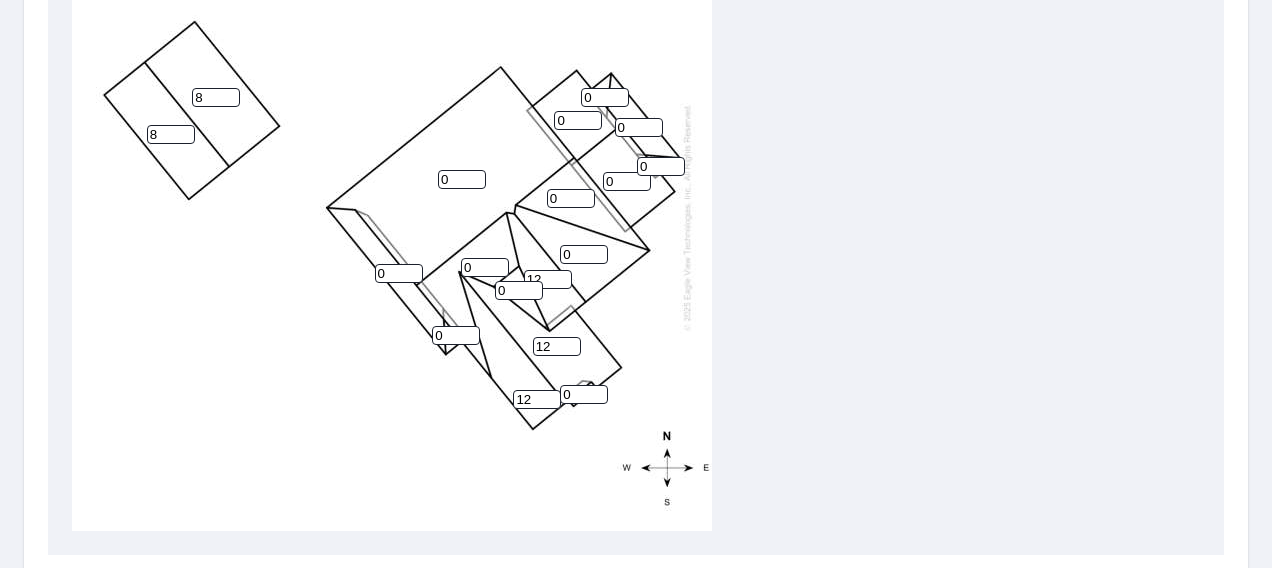 type on "12" 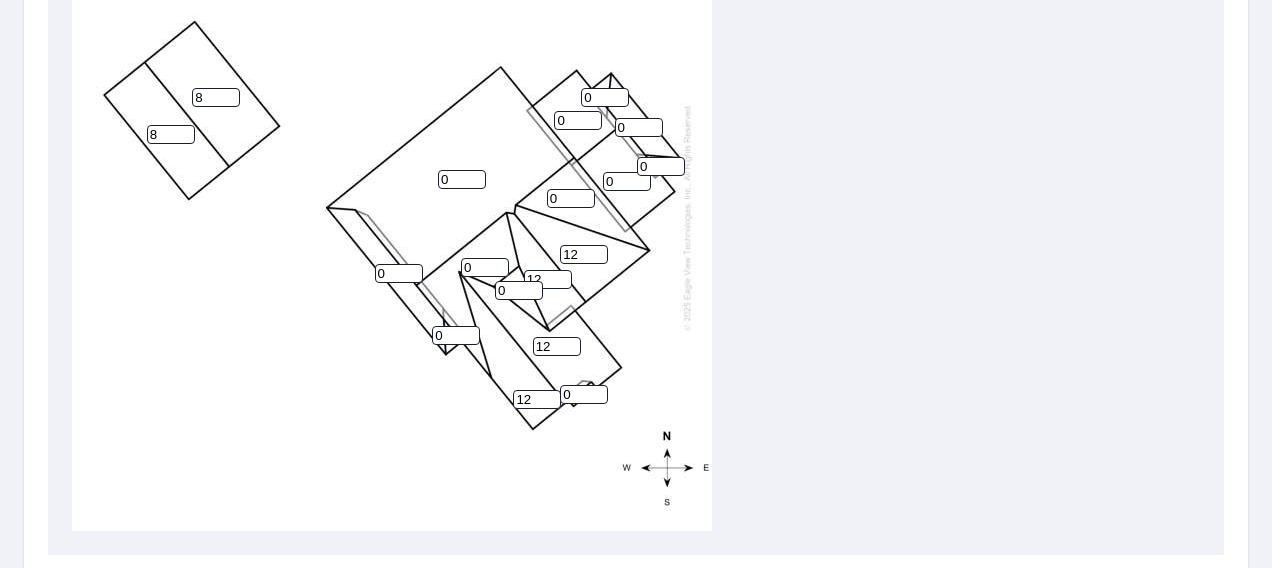 type on "12" 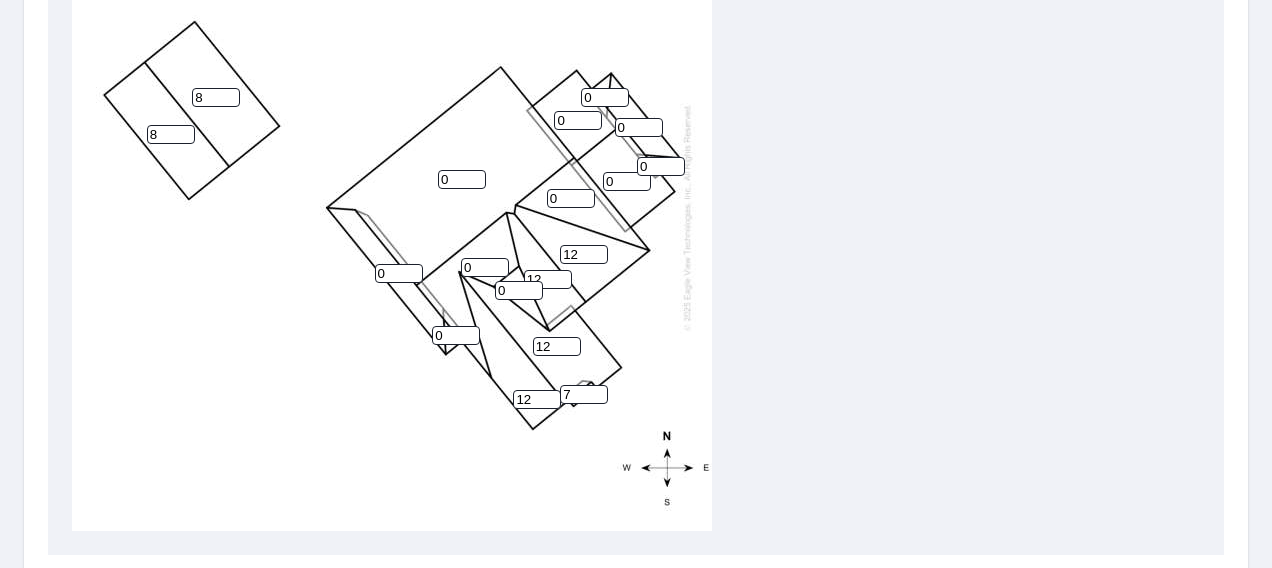 type on "7" 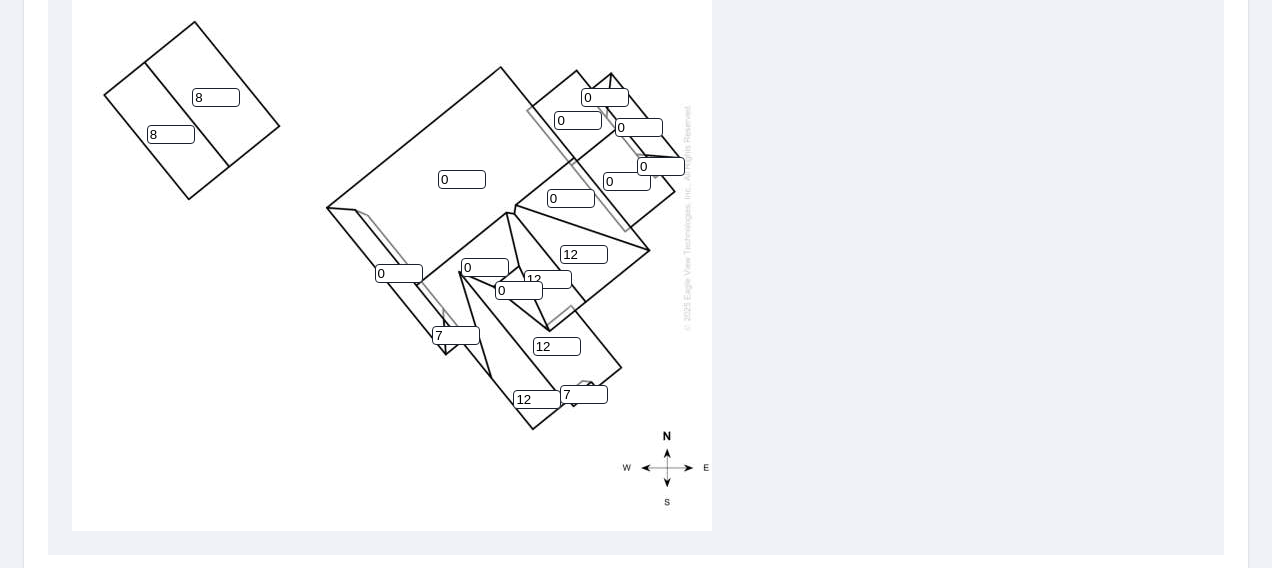 type on "7" 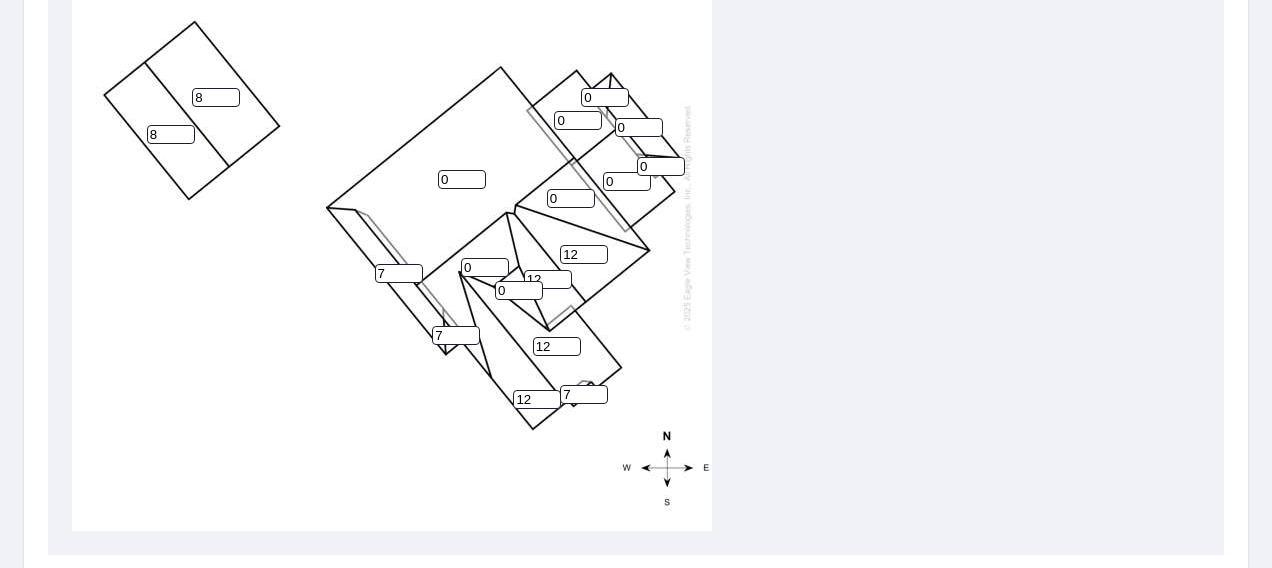 type on "7" 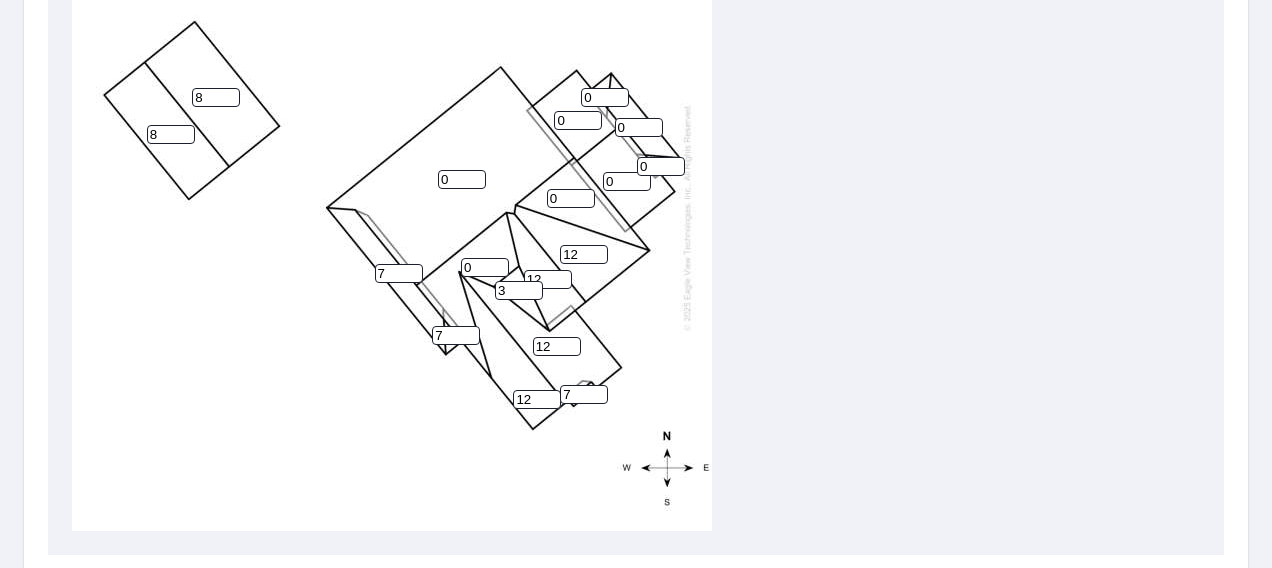 type on "3" 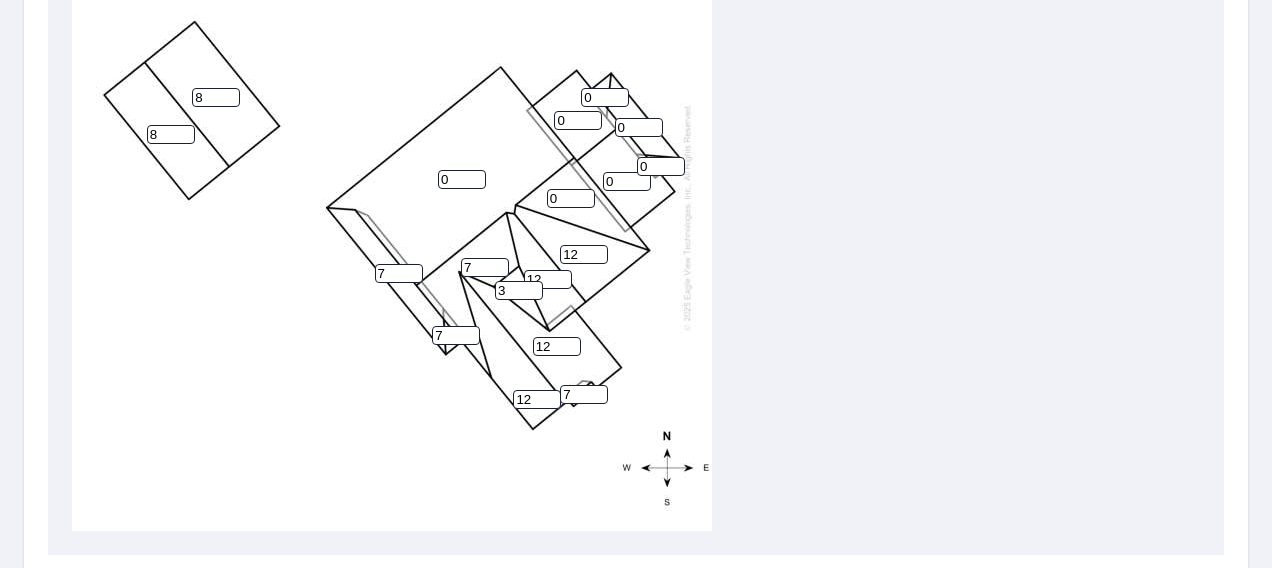 type on "7" 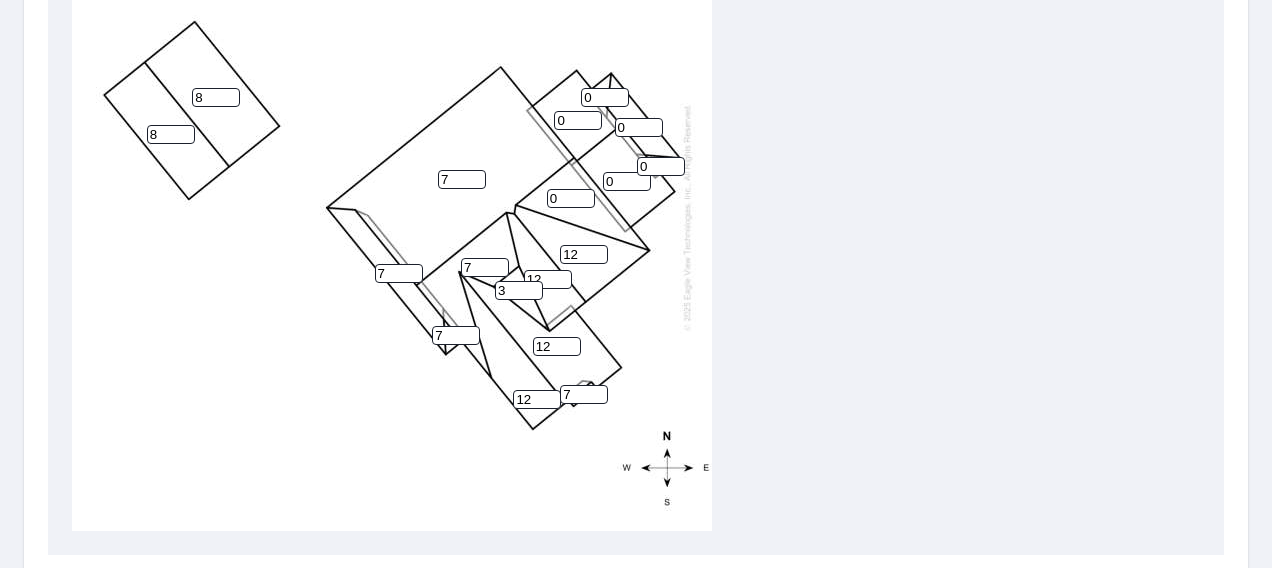 type on "7" 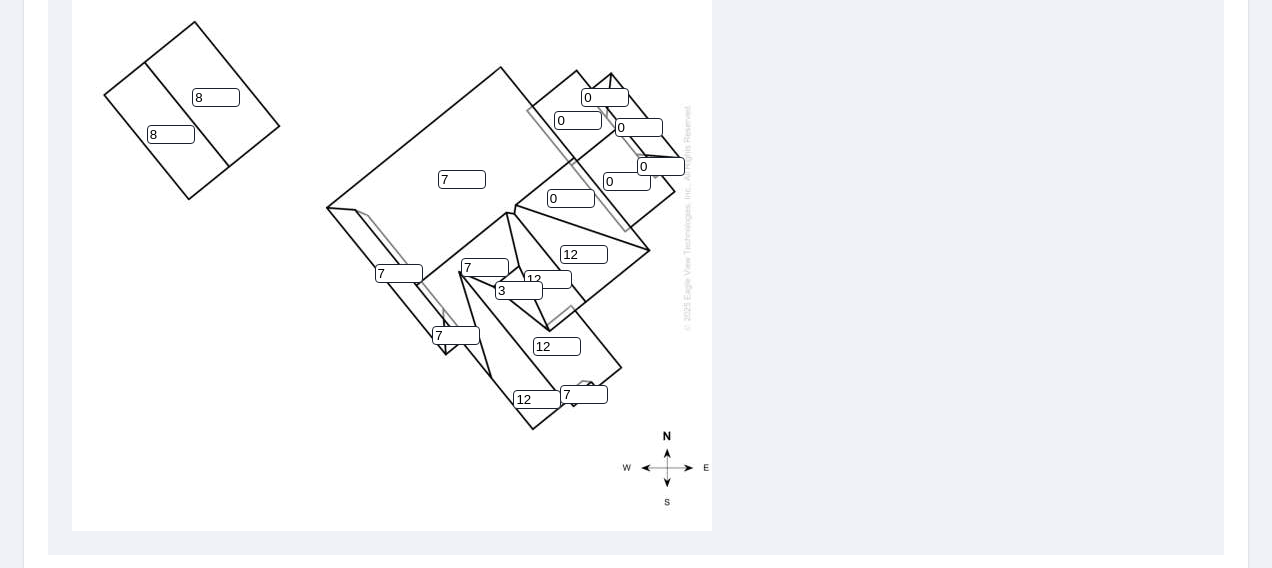 drag, startPoint x: 566, startPoint y: 122, endPoint x: 546, endPoint y: 123, distance: 20.024984 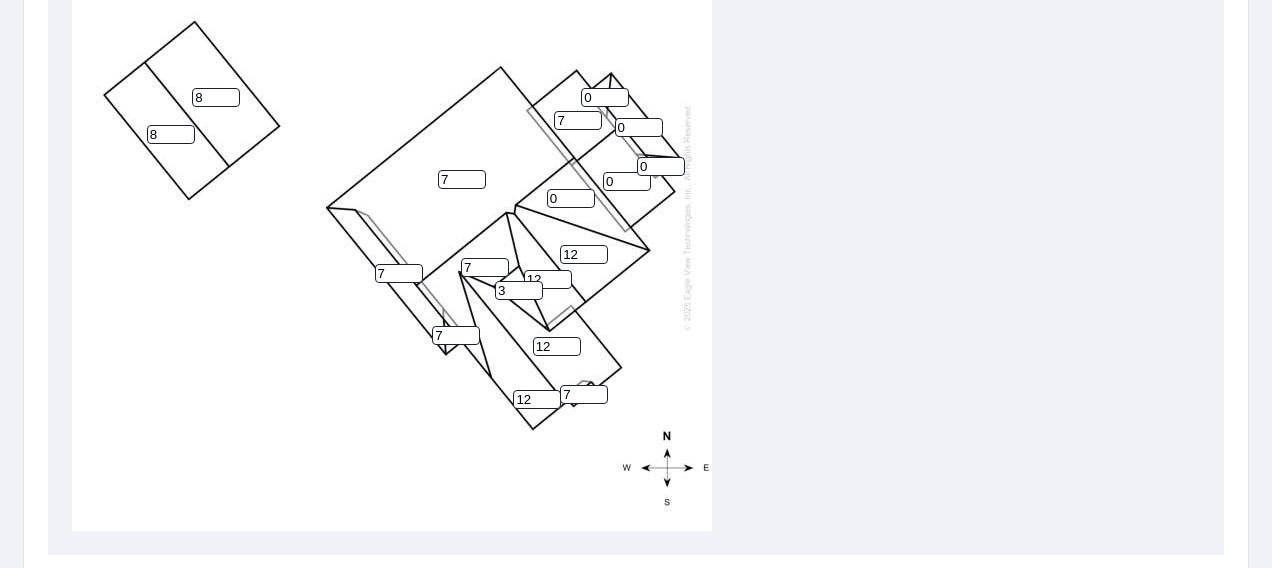 type on "7" 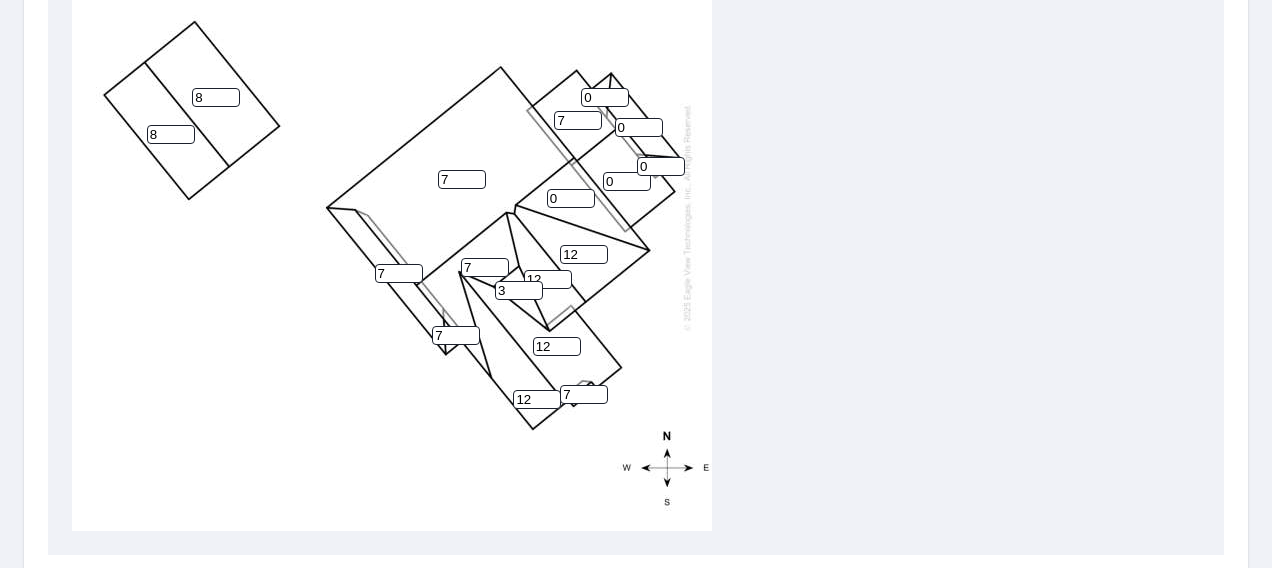 drag, startPoint x: 592, startPoint y: 100, endPoint x: 576, endPoint y: 99, distance: 16.03122 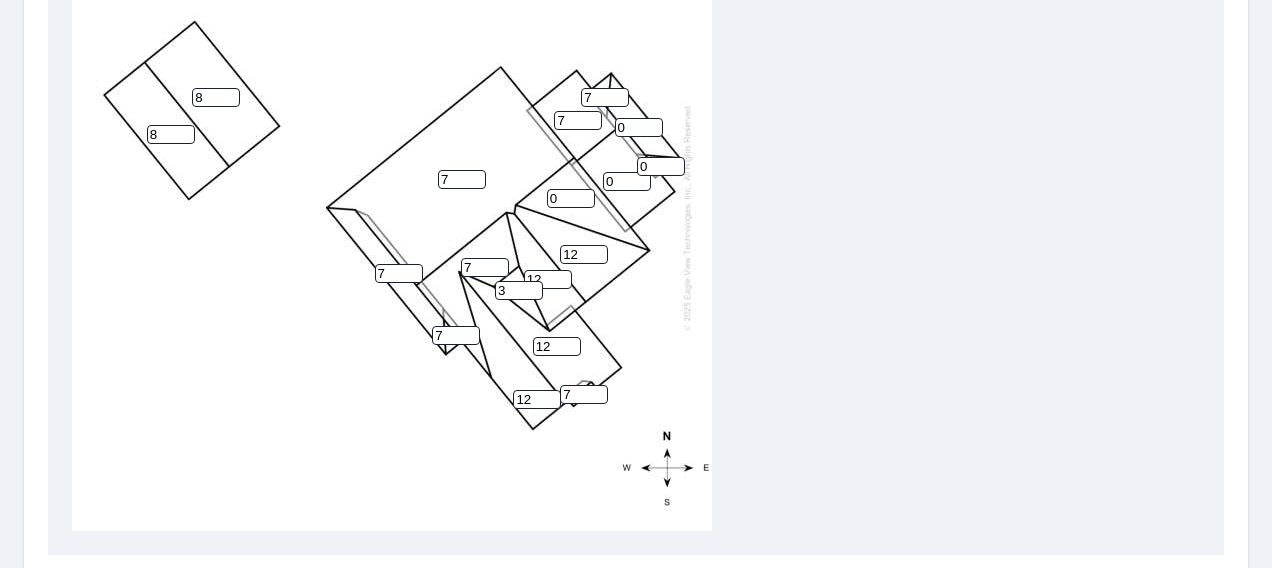 type on "7" 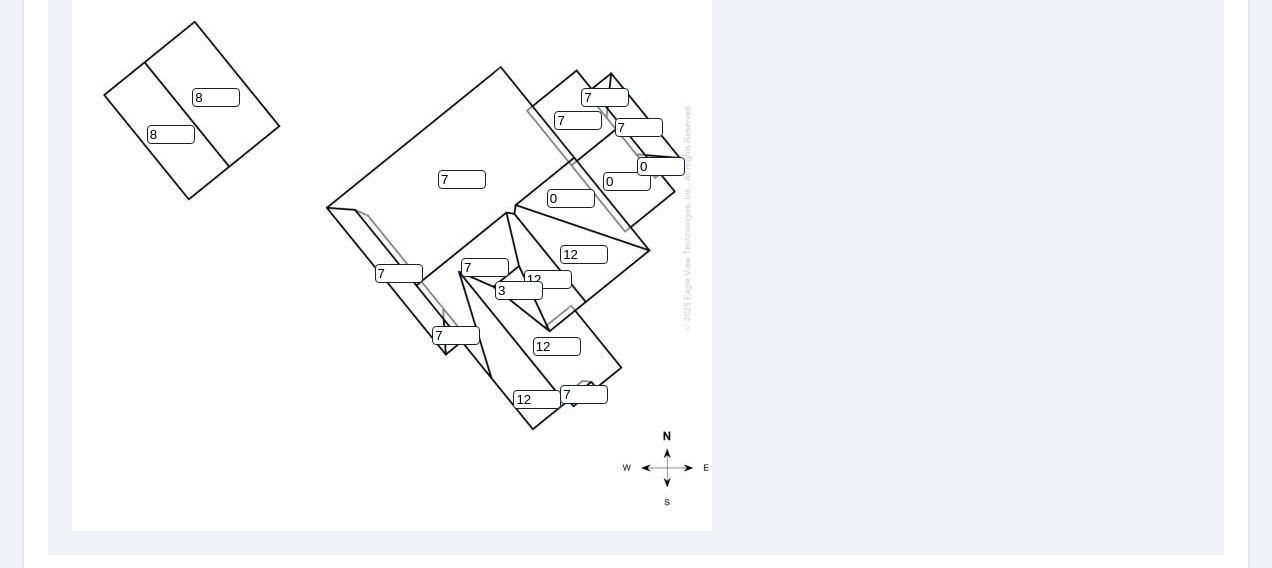 type on "7" 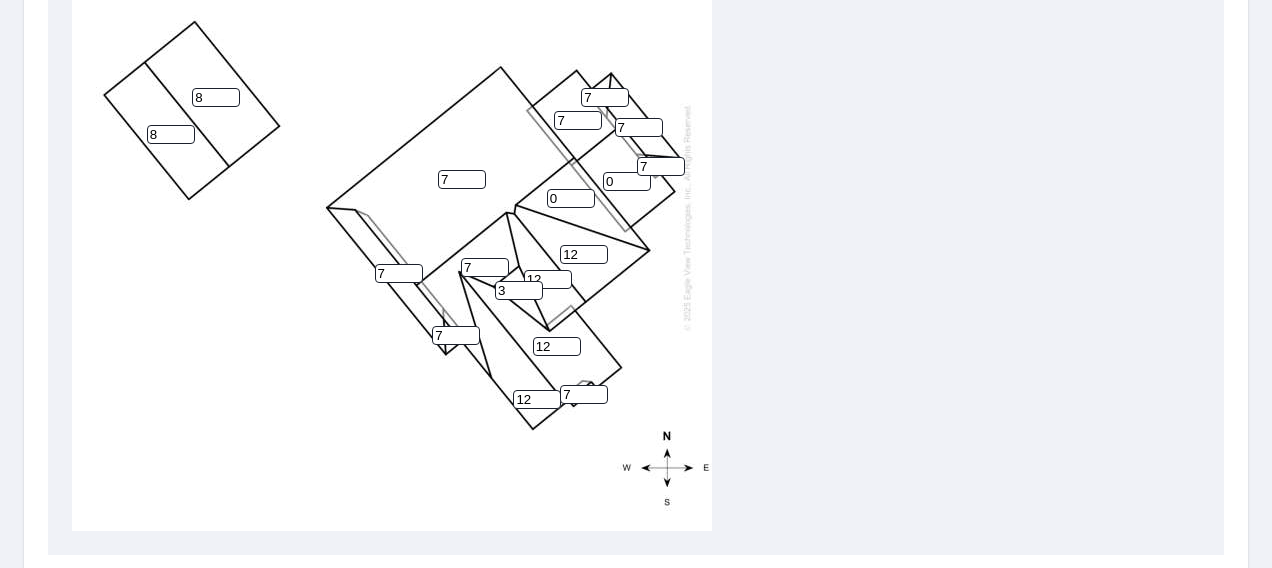 type on "7" 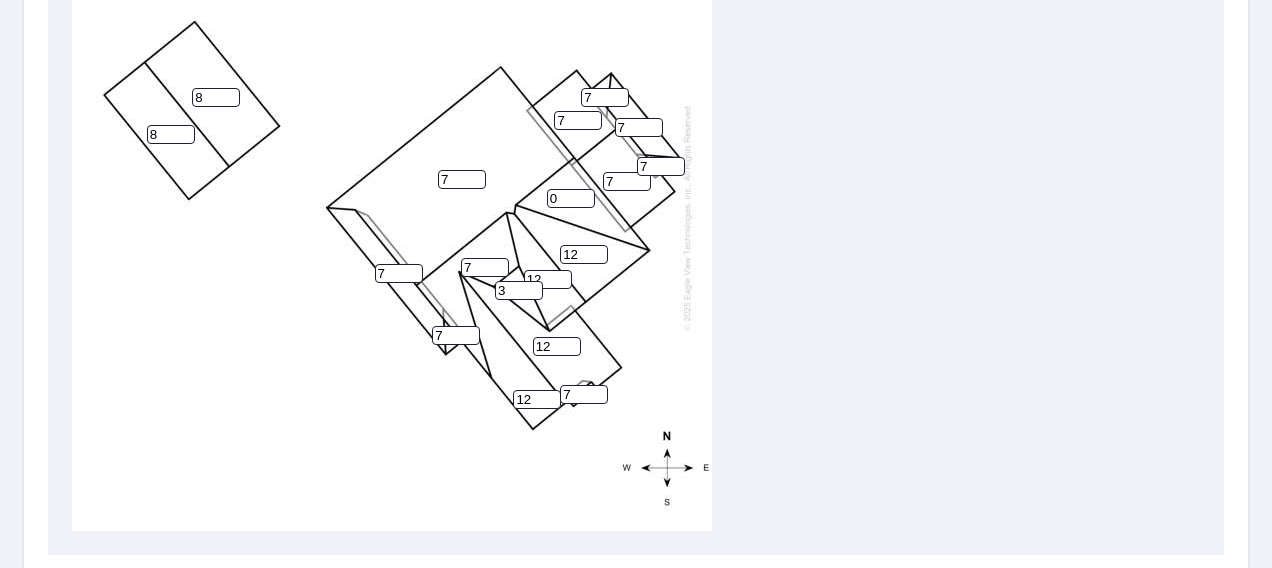 drag, startPoint x: 614, startPoint y: 178, endPoint x: 594, endPoint y: 183, distance: 20.615528 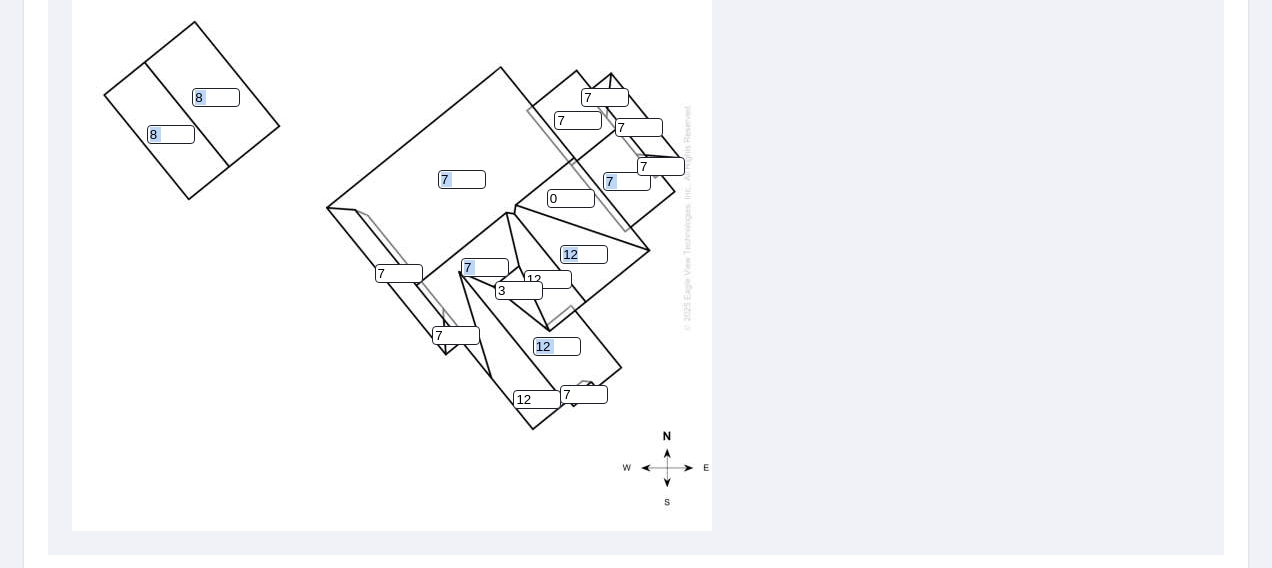 drag, startPoint x: 564, startPoint y: 188, endPoint x: 545, endPoint y: 193, distance: 19.646883 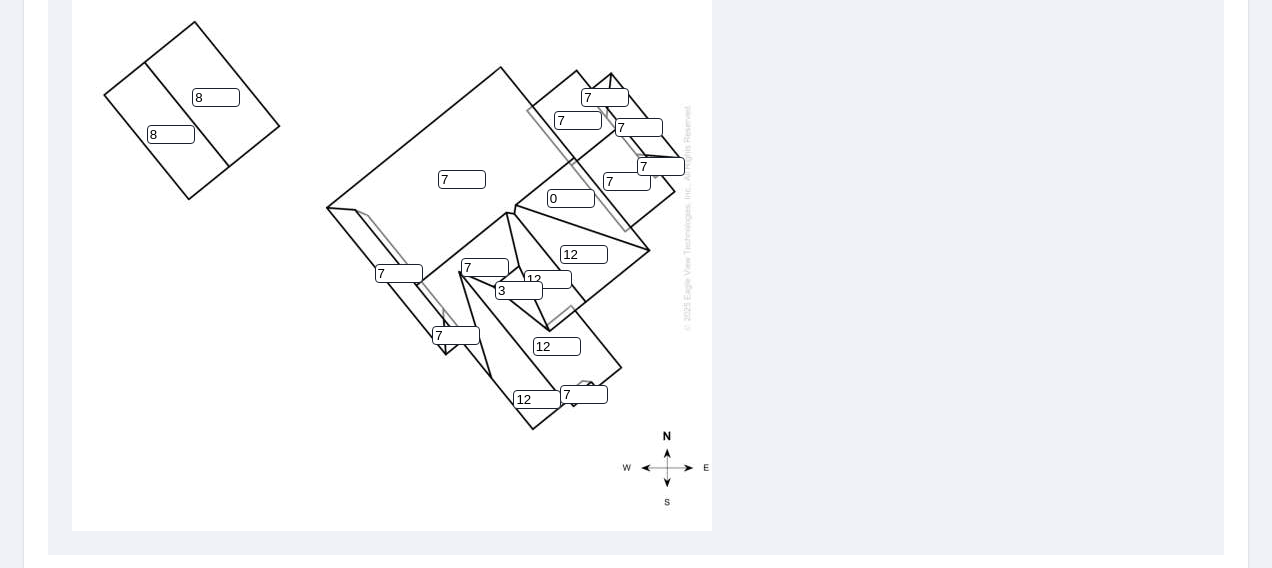 click on "0" at bounding box center [571, 198] 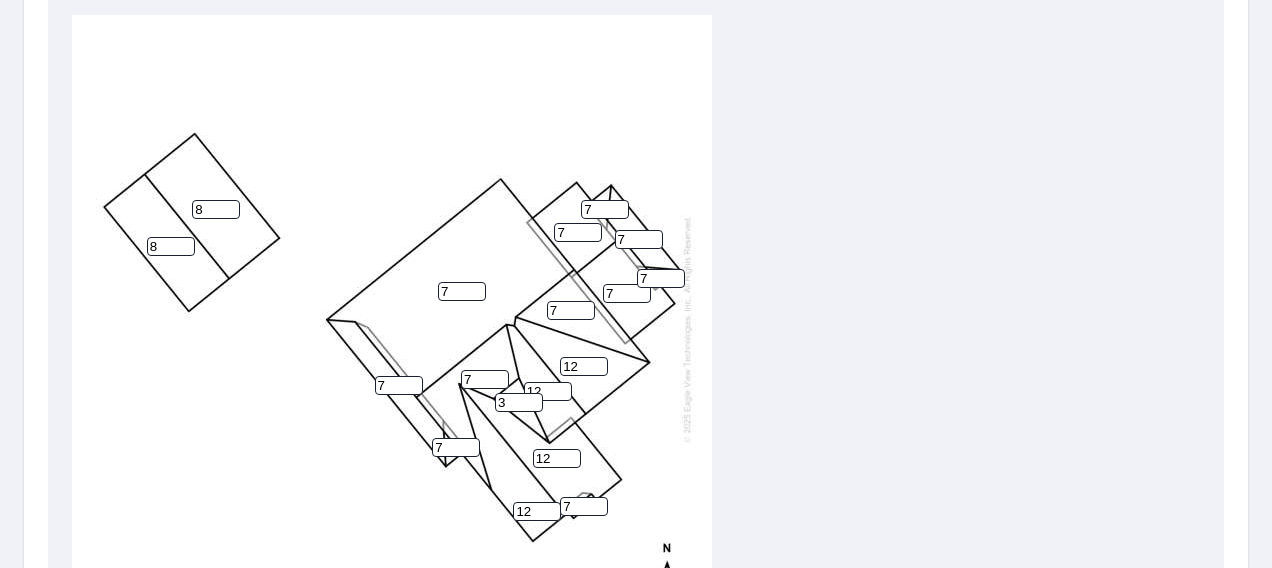 scroll, scrollTop: 600, scrollLeft: 0, axis: vertical 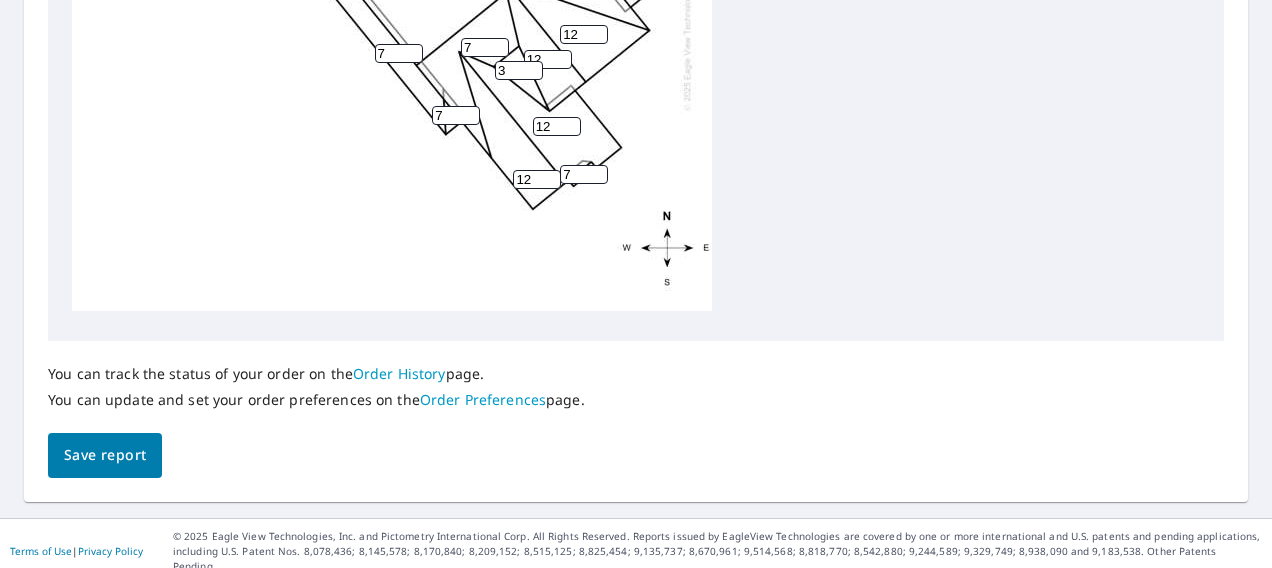 type on "7" 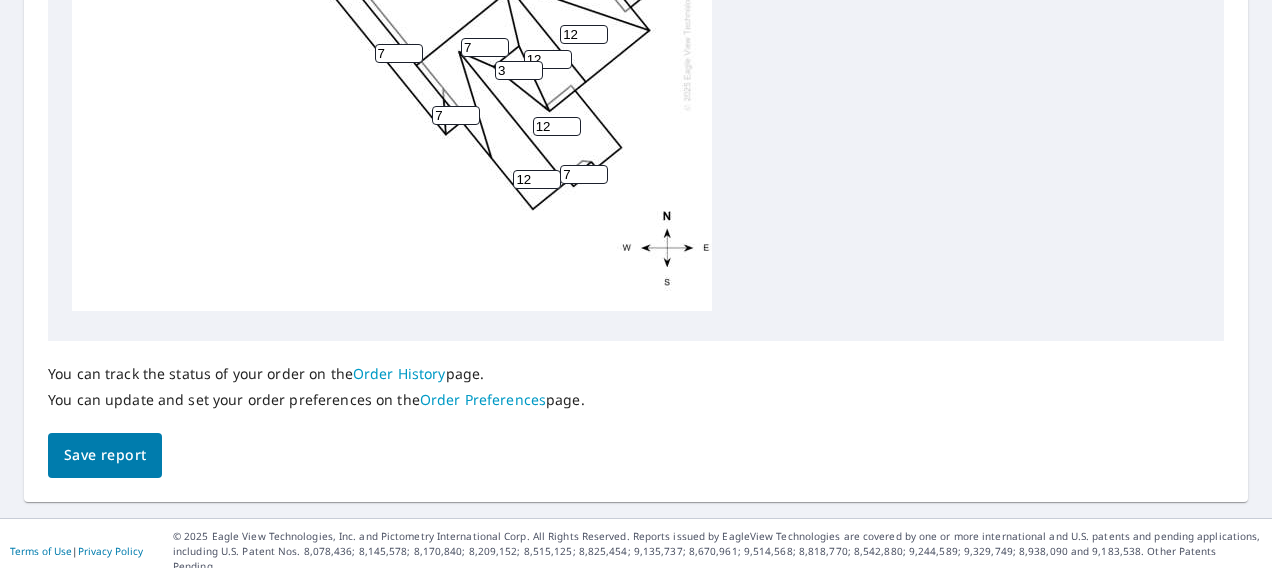 click on "Save report" at bounding box center [105, 455] 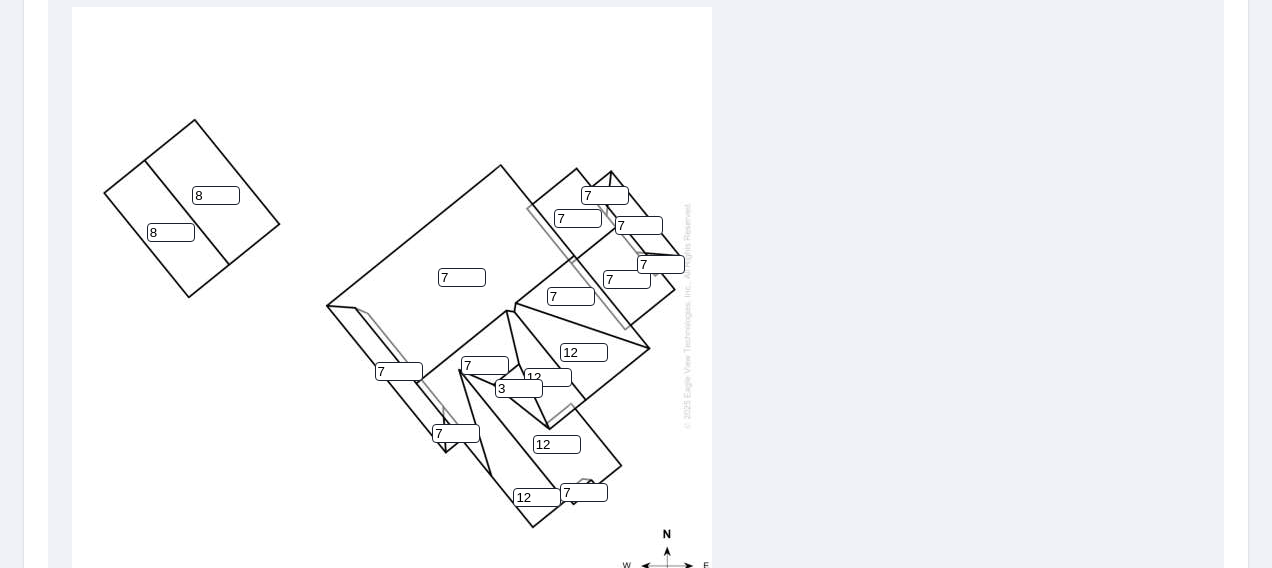 scroll, scrollTop: 714, scrollLeft: 0, axis: vertical 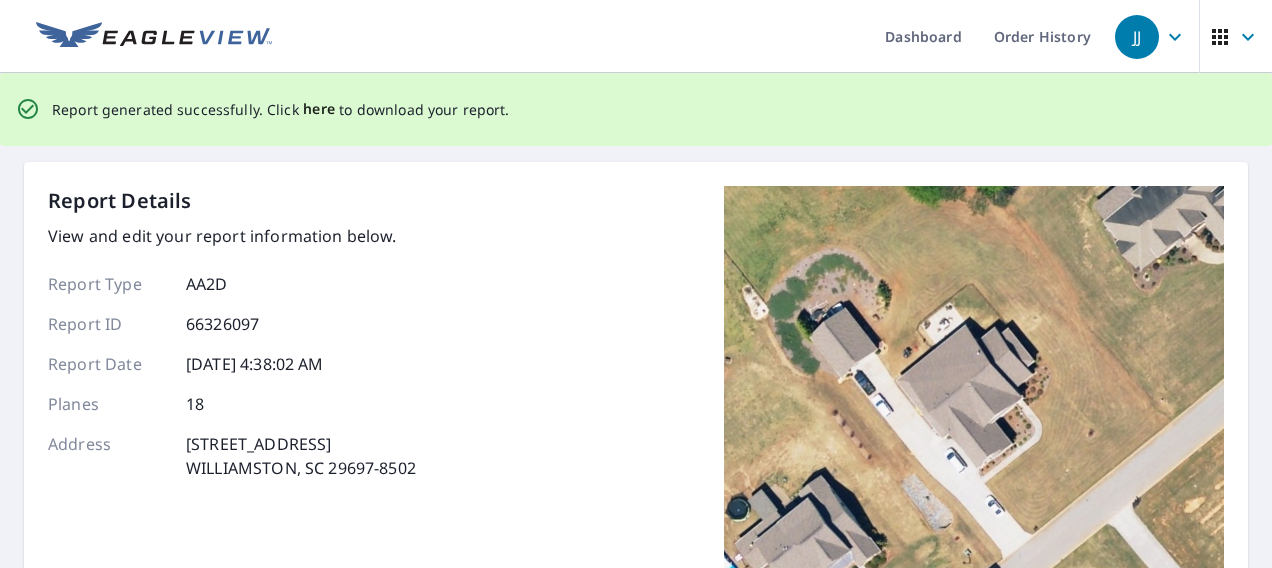 click on "here" at bounding box center (319, 109) 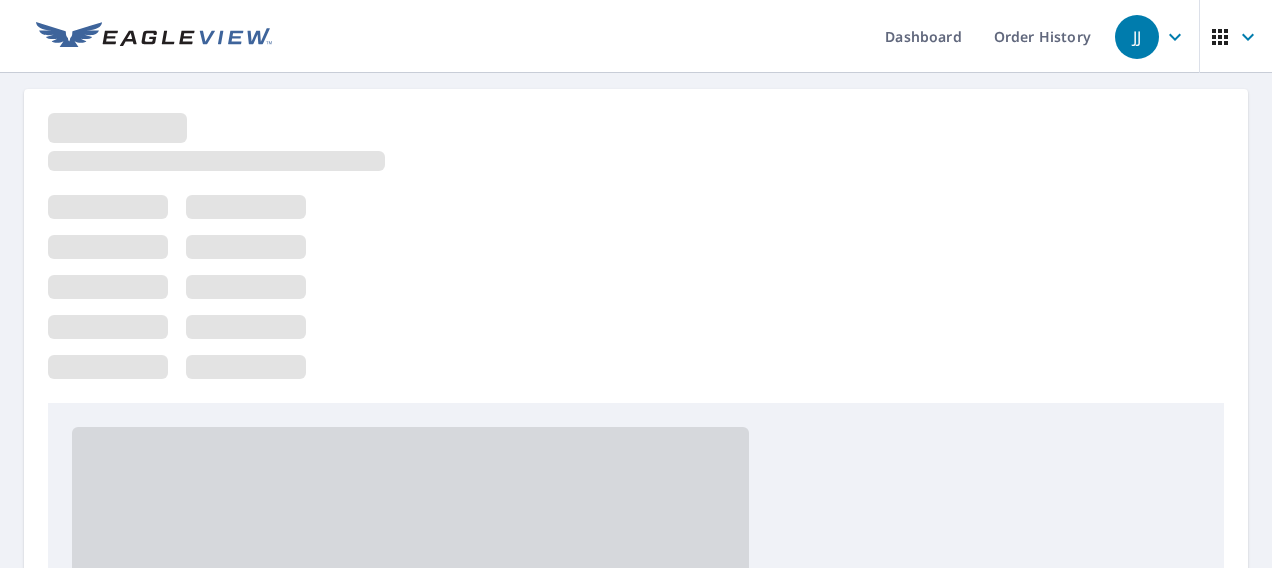 scroll, scrollTop: 0, scrollLeft: 0, axis: both 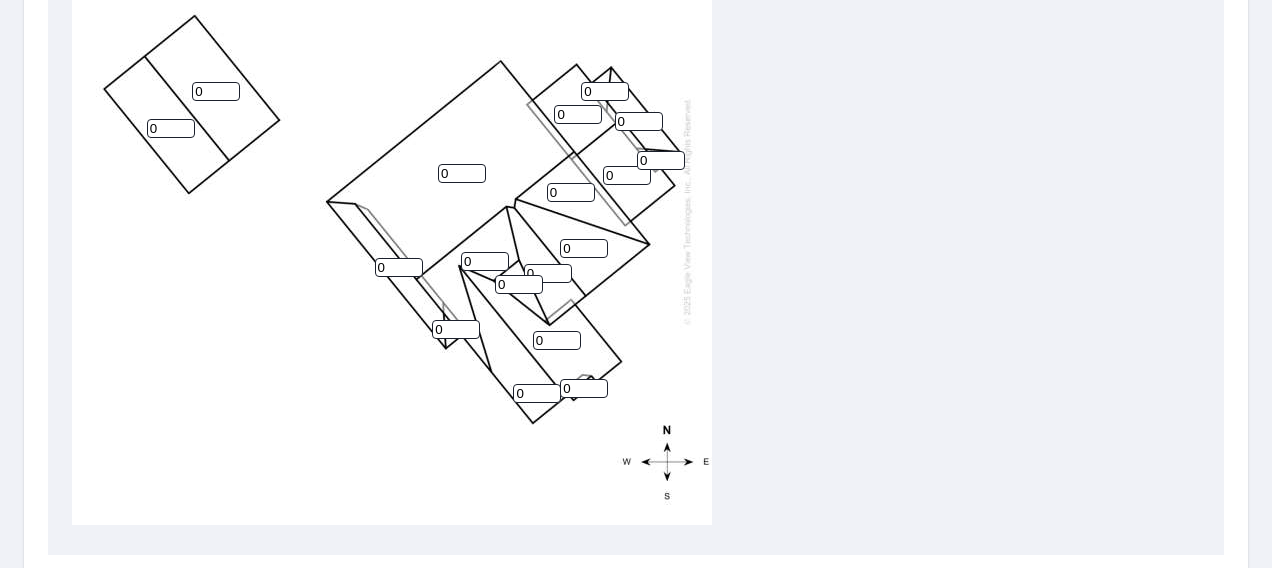 click on "0" at bounding box center (399, 267) 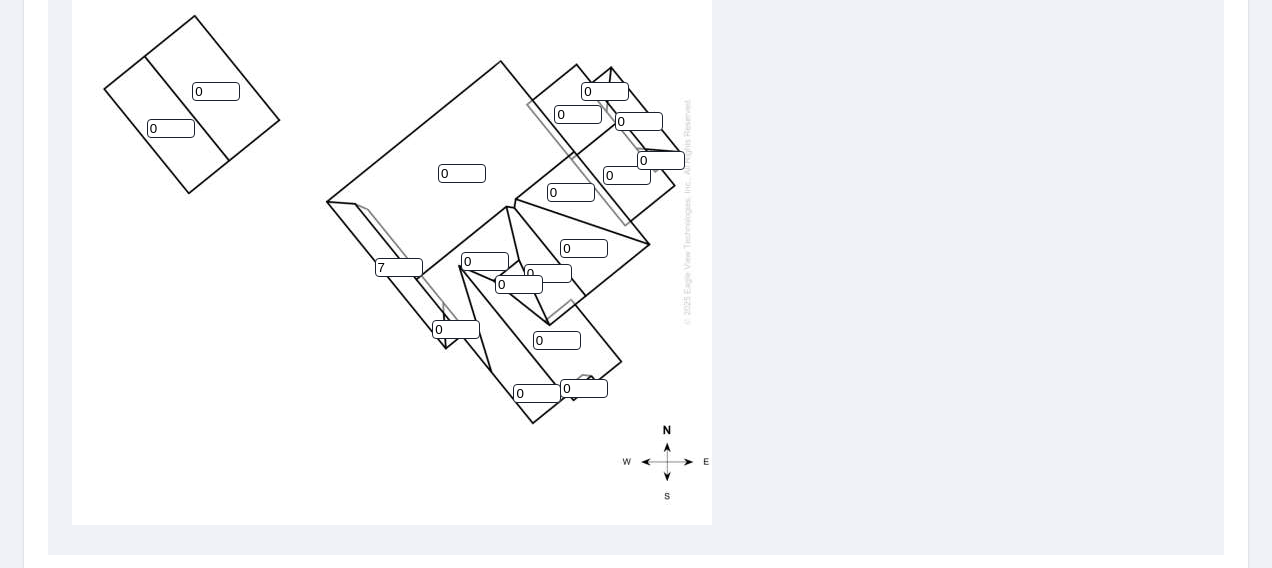 type on "7" 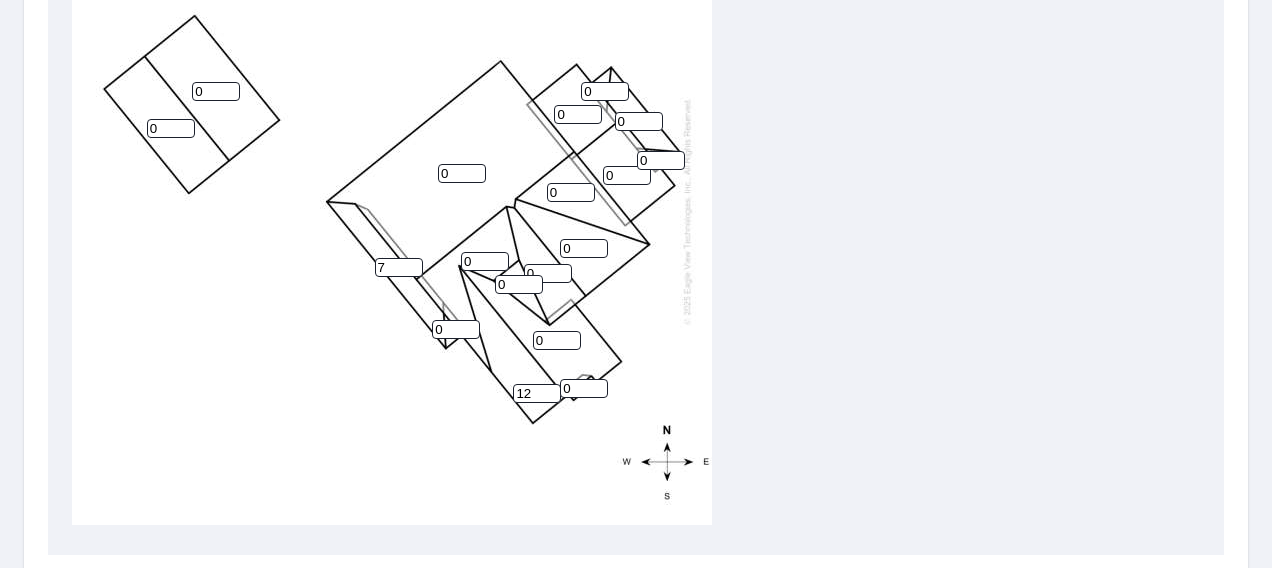 type on "12" 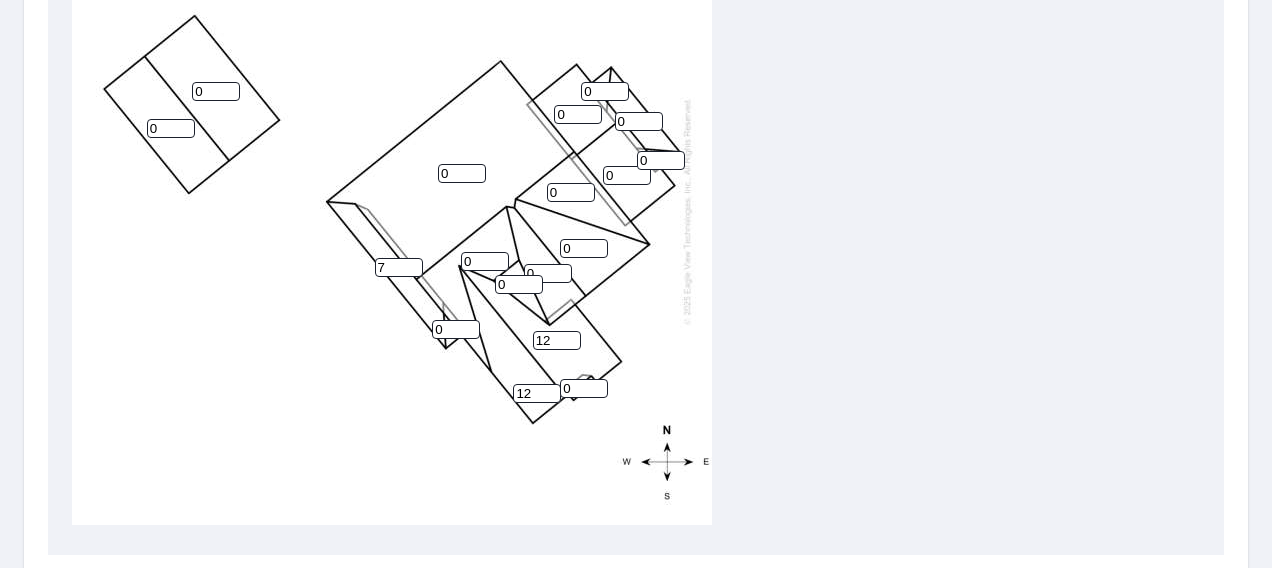 type on "12" 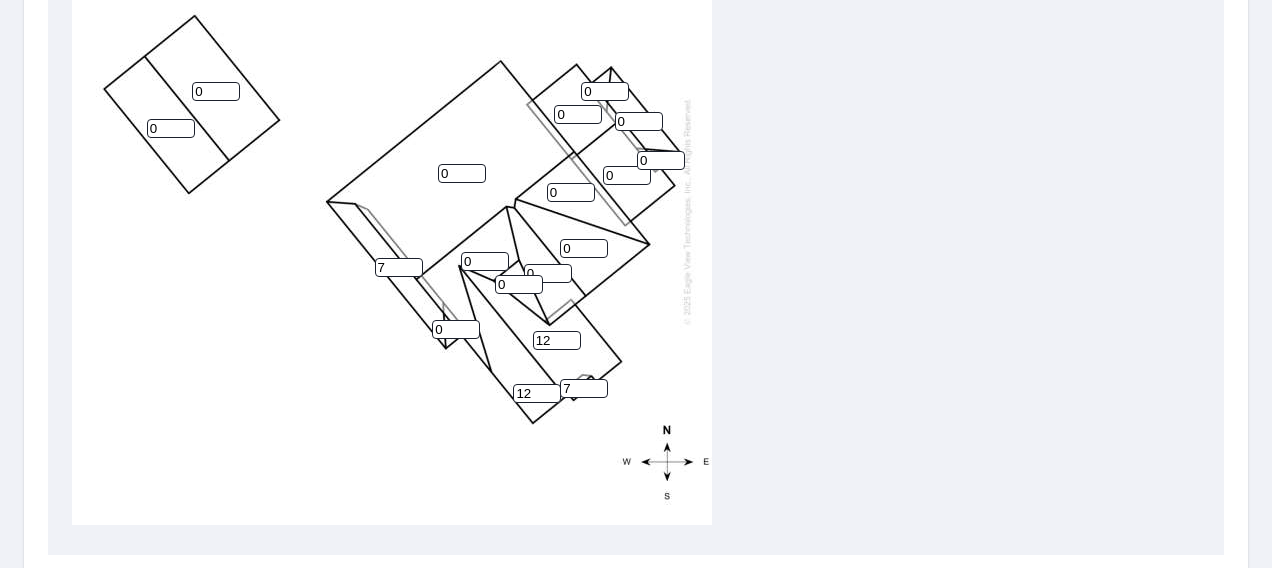 type on "7" 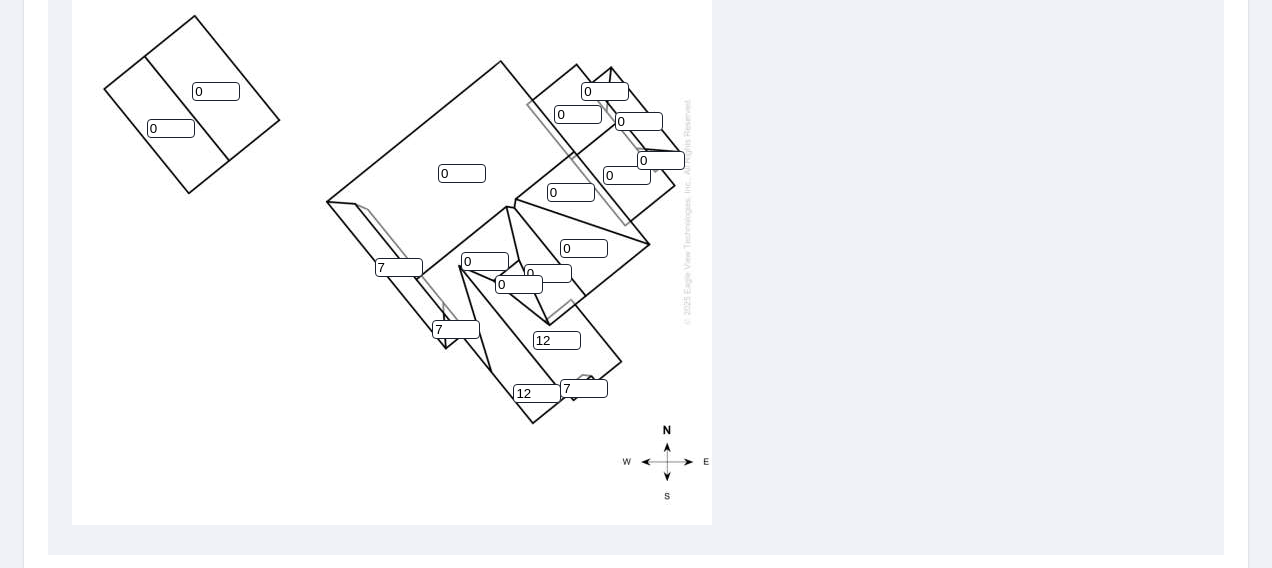 type on "7" 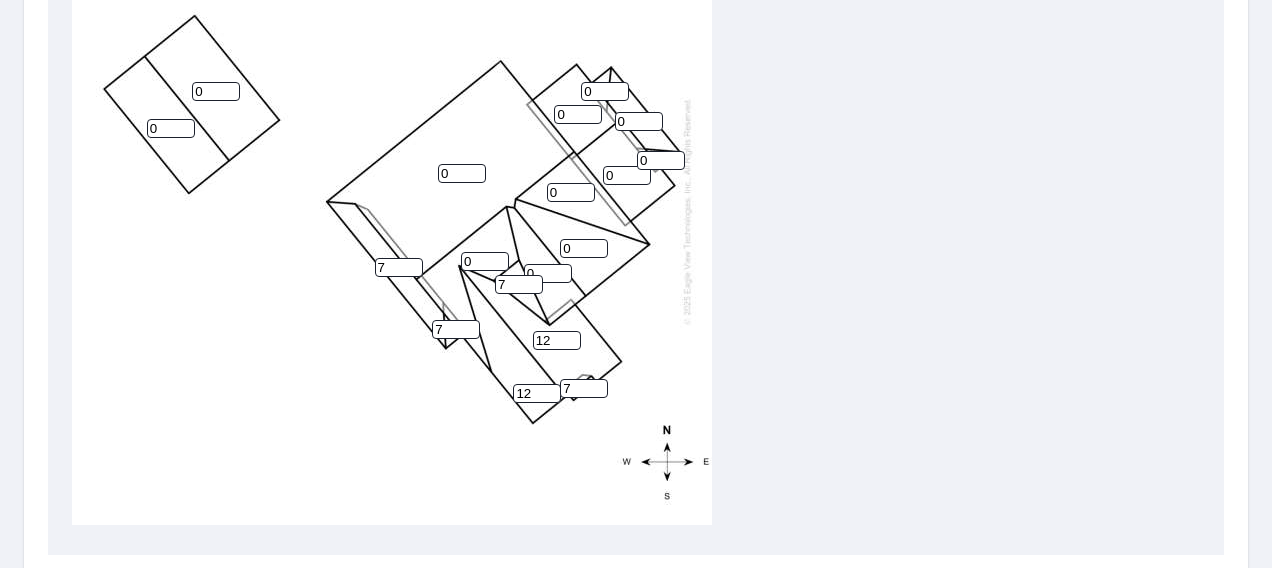 type on "7" 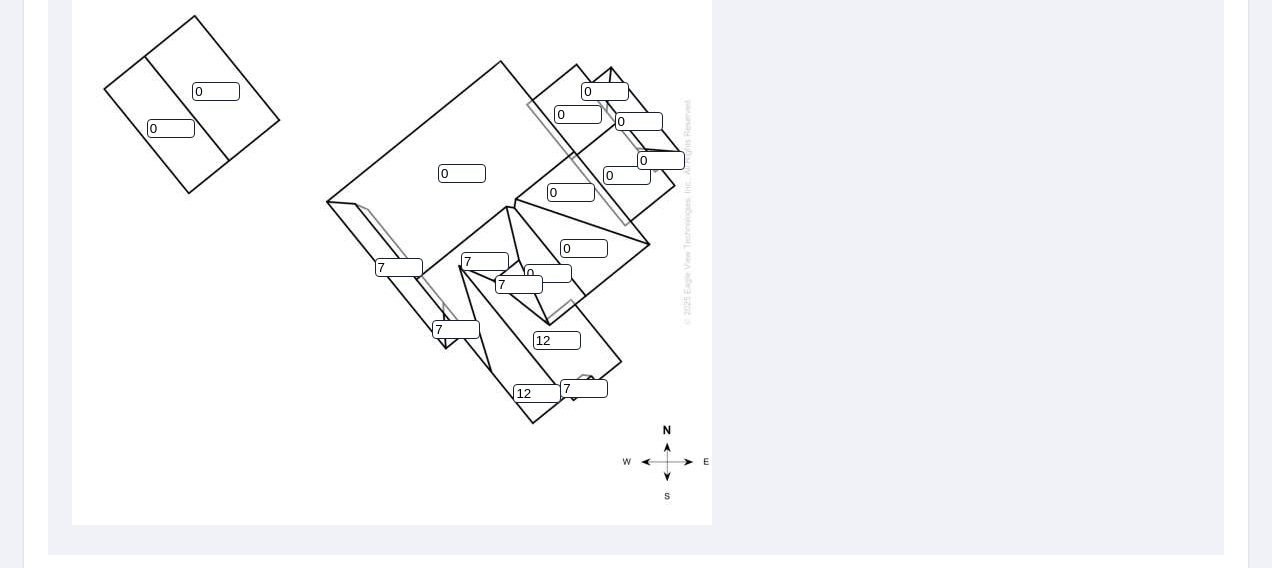 type on "7" 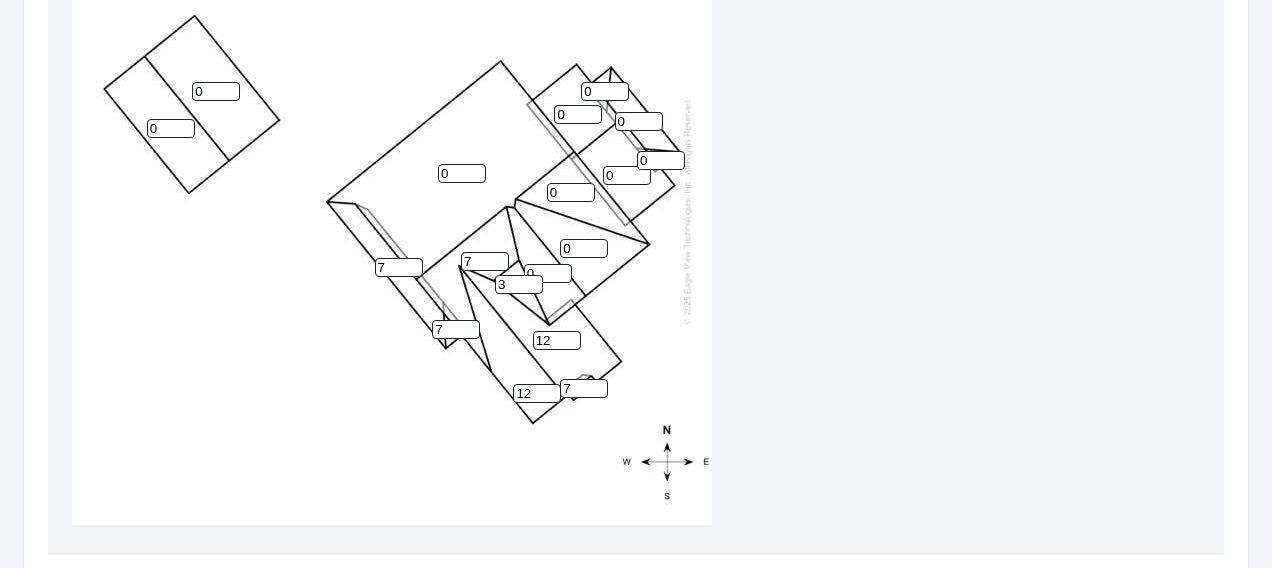 type on "3" 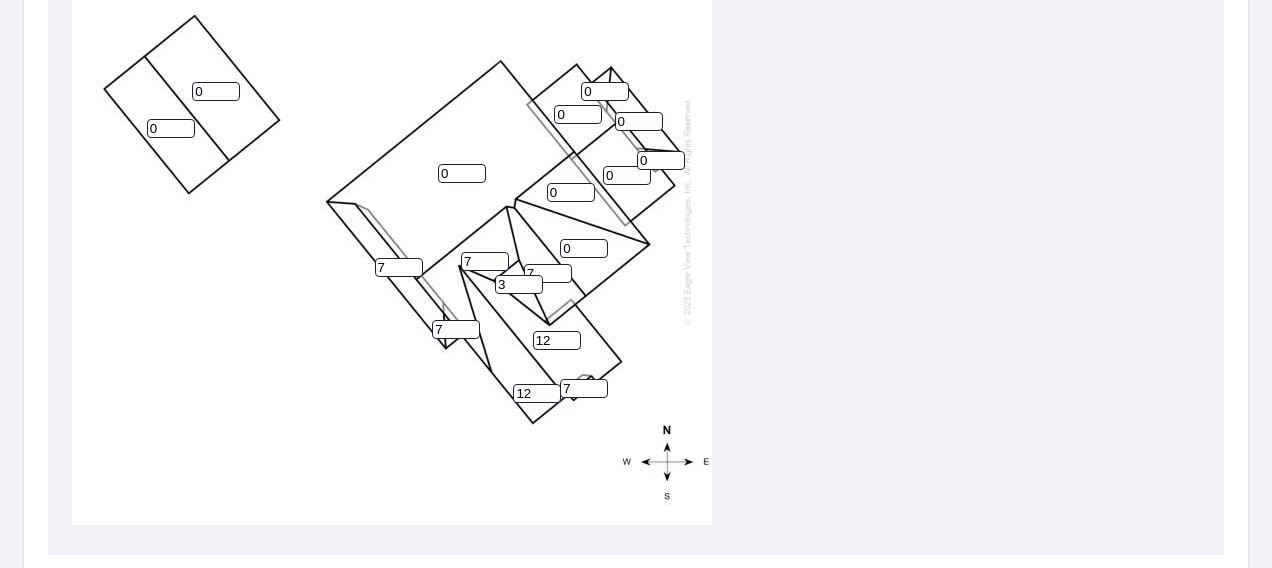 type on "7" 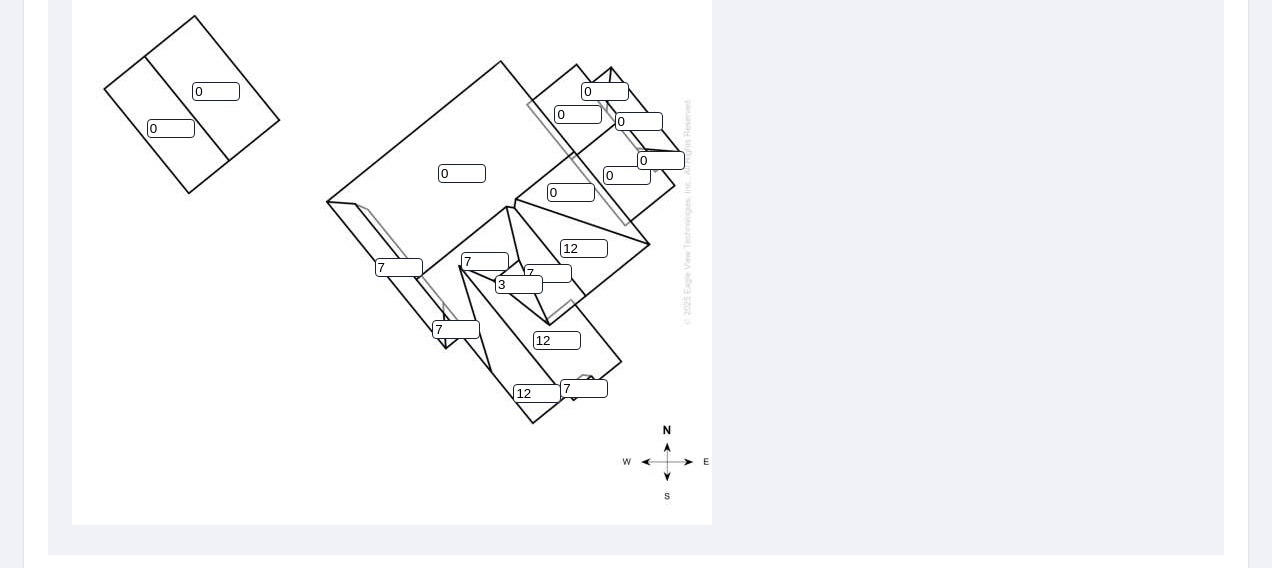 type on "12" 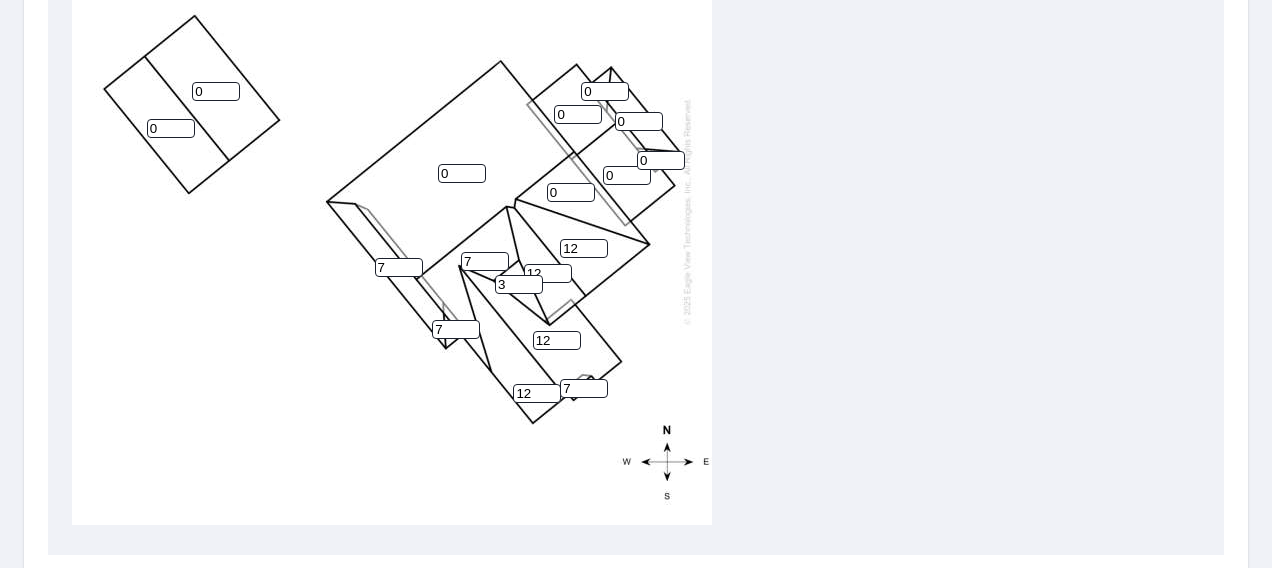 type on "12" 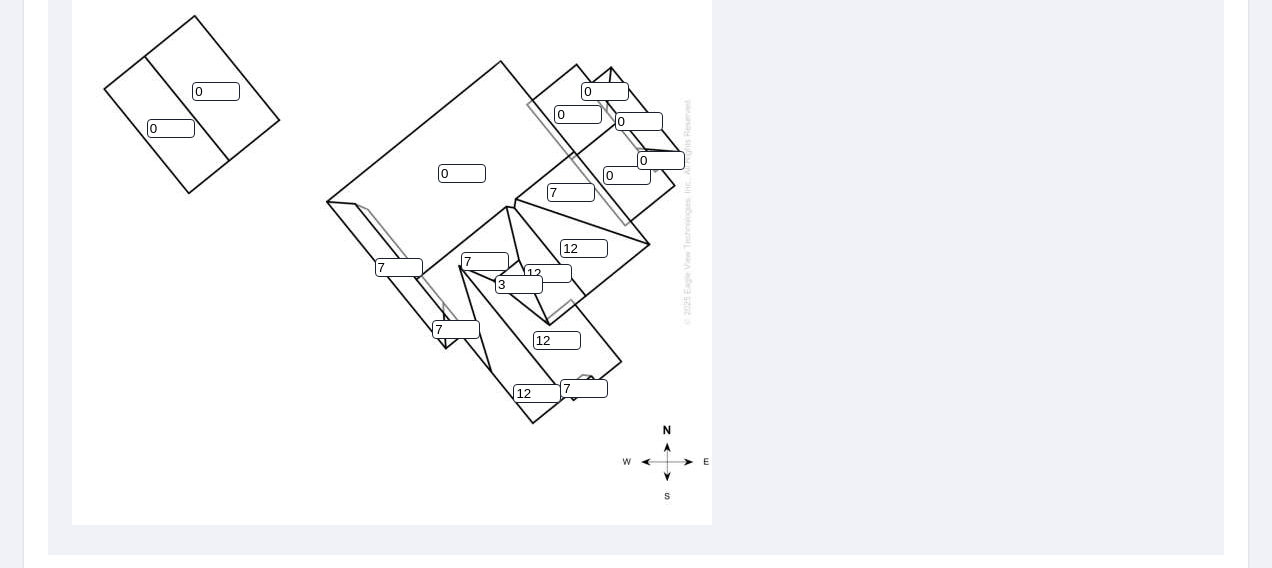 type on "7" 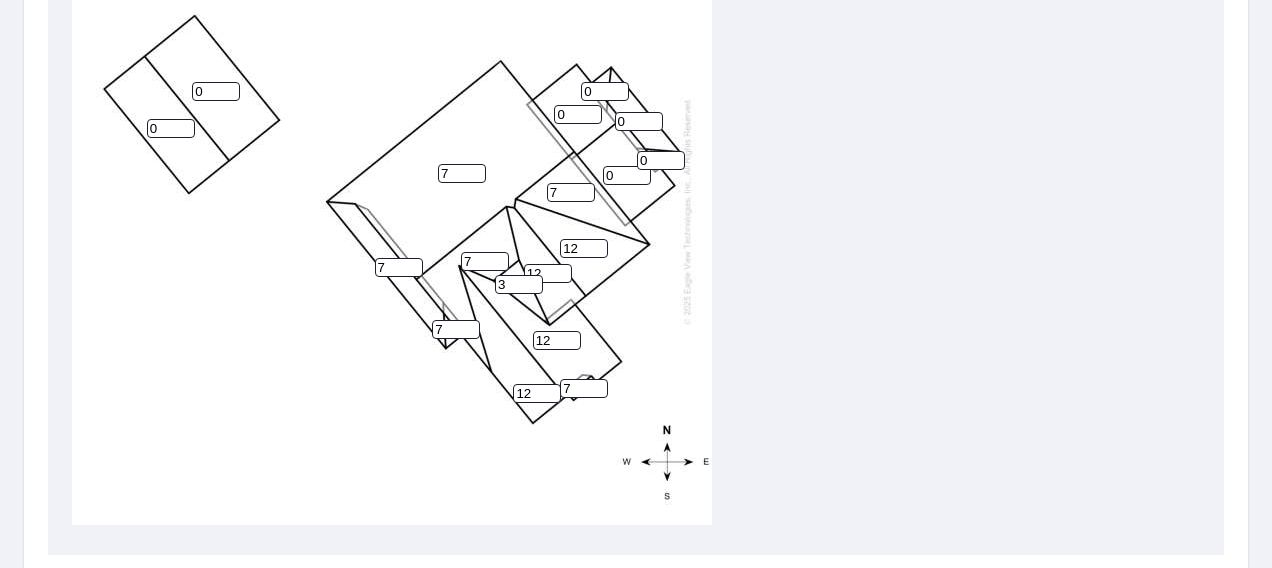 type on "7" 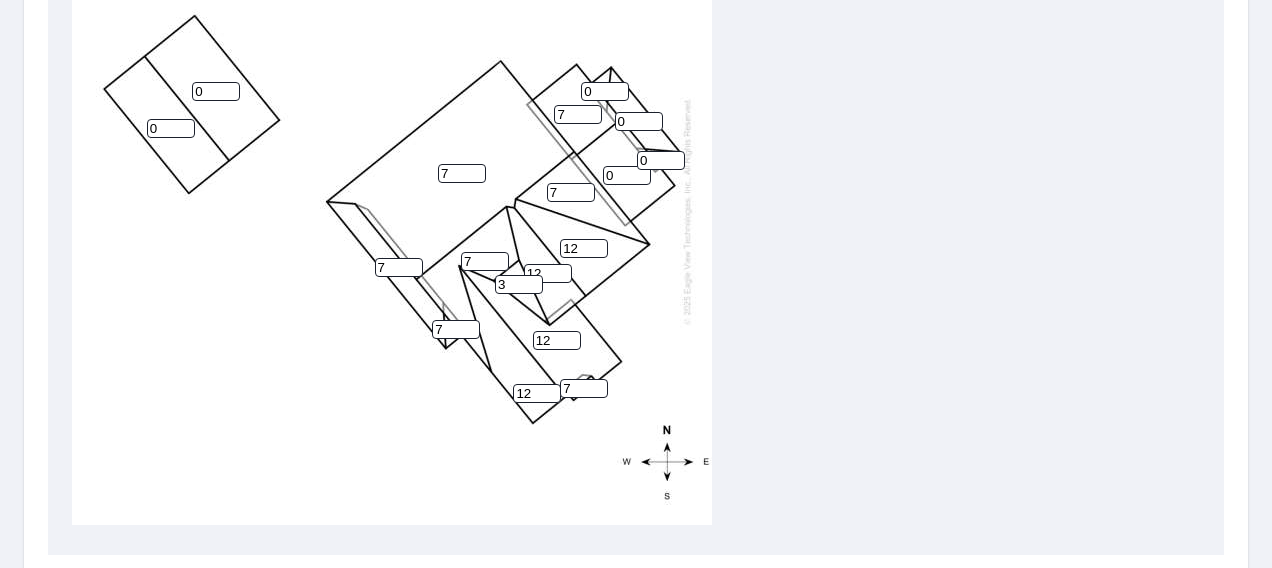 type on "7" 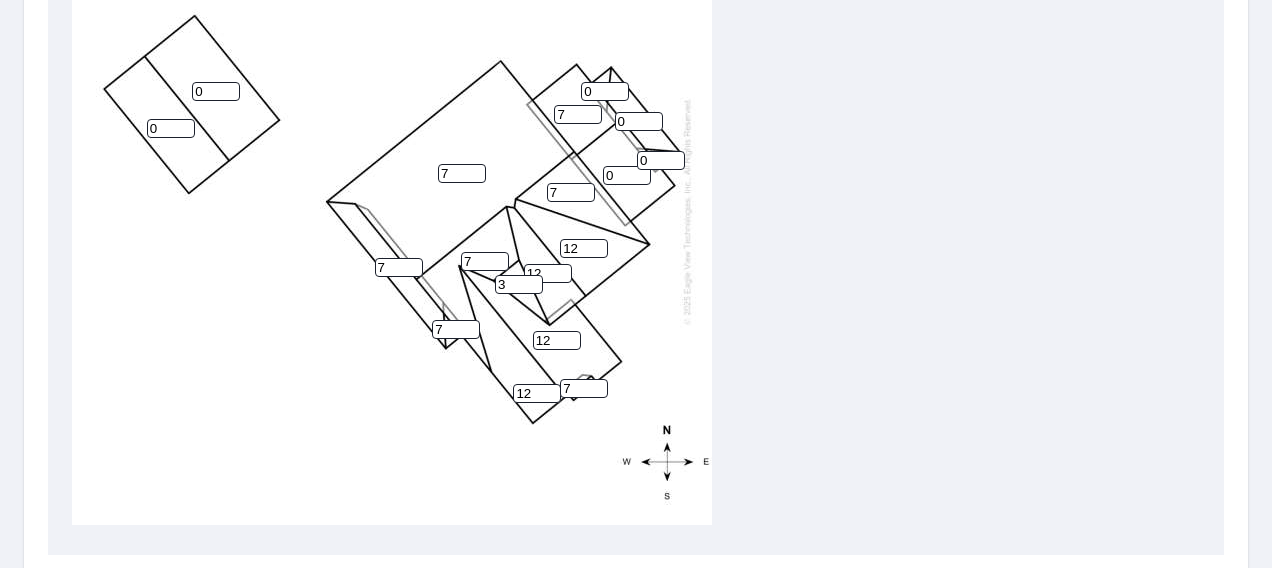 drag, startPoint x: 600, startPoint y: 77, endPoint x: 582, endPoint y: 84, distance: 19.313208 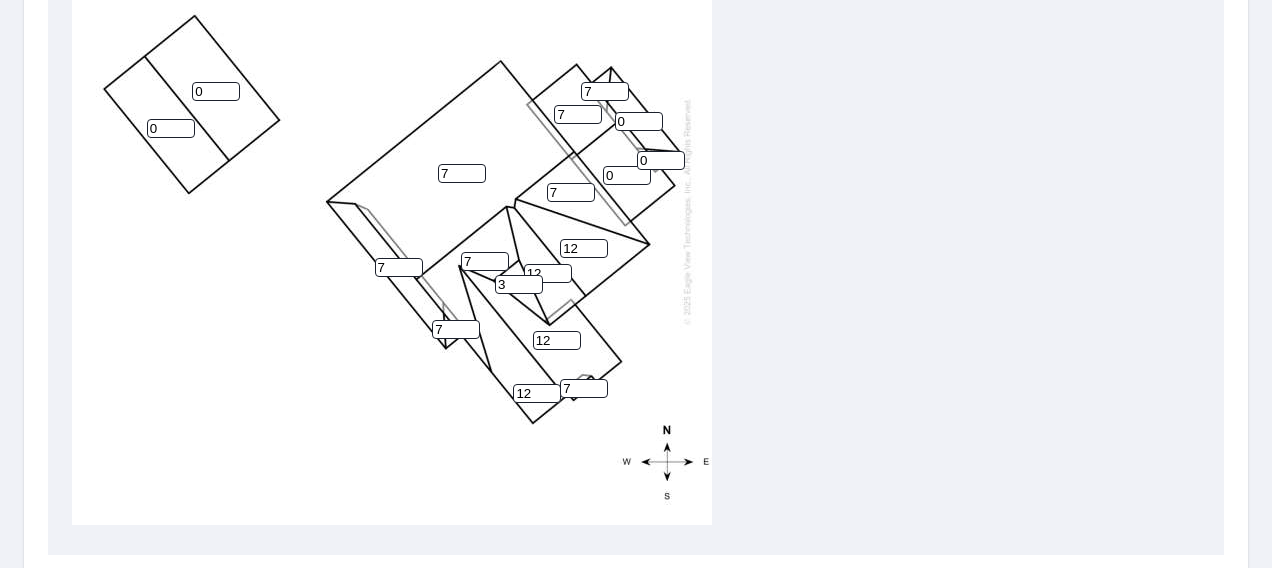type on "7" 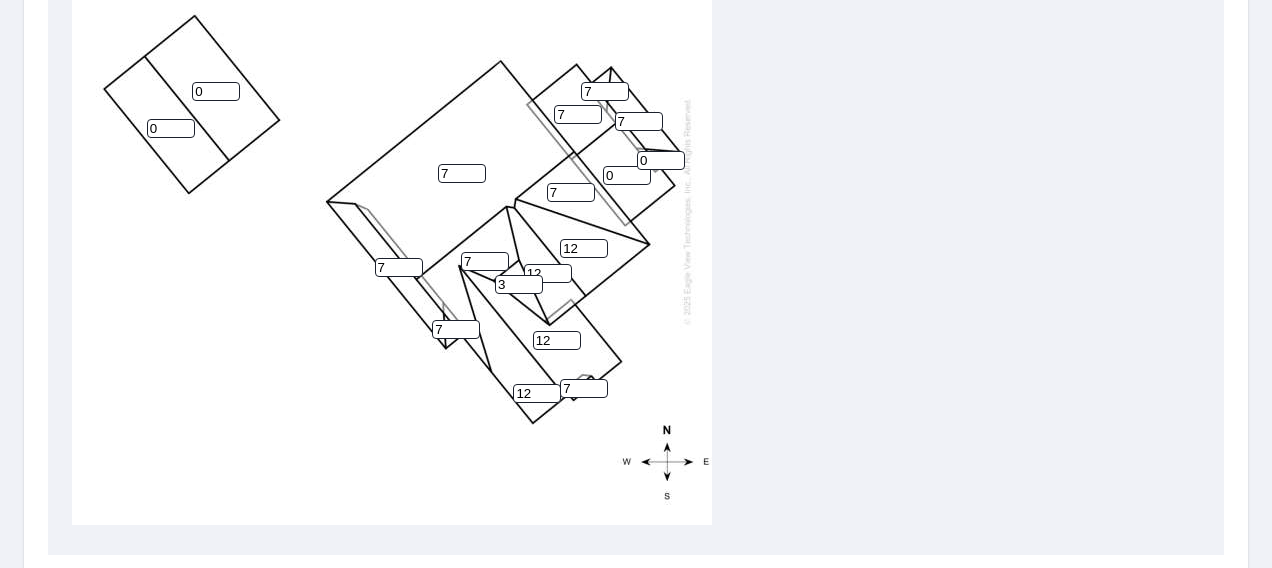 type on "7" 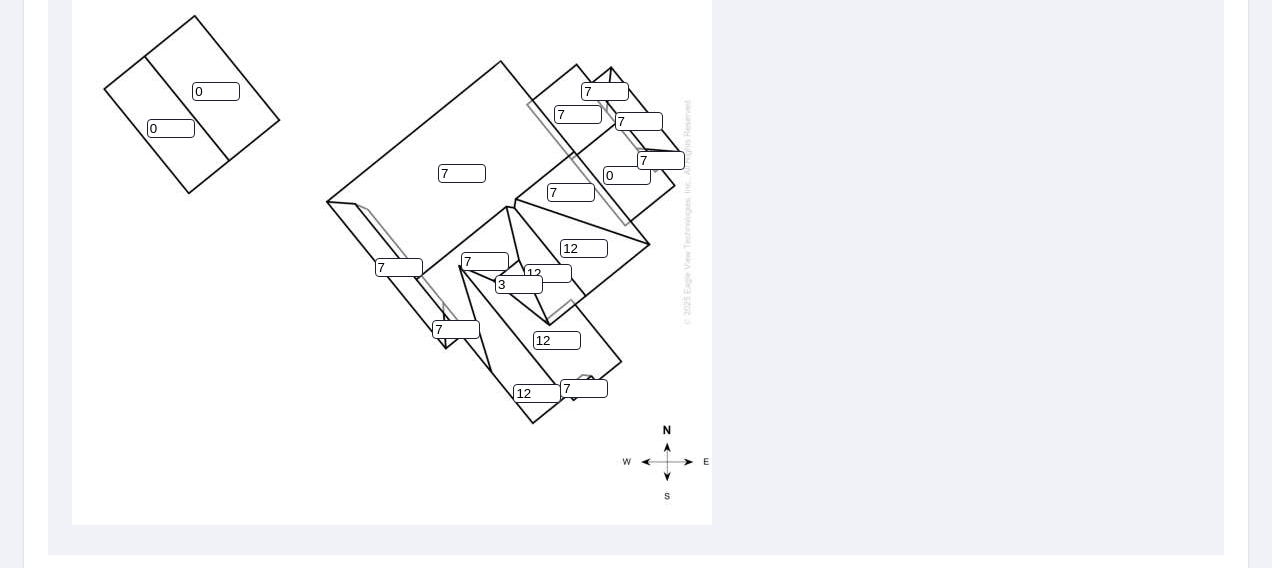 type on "7" 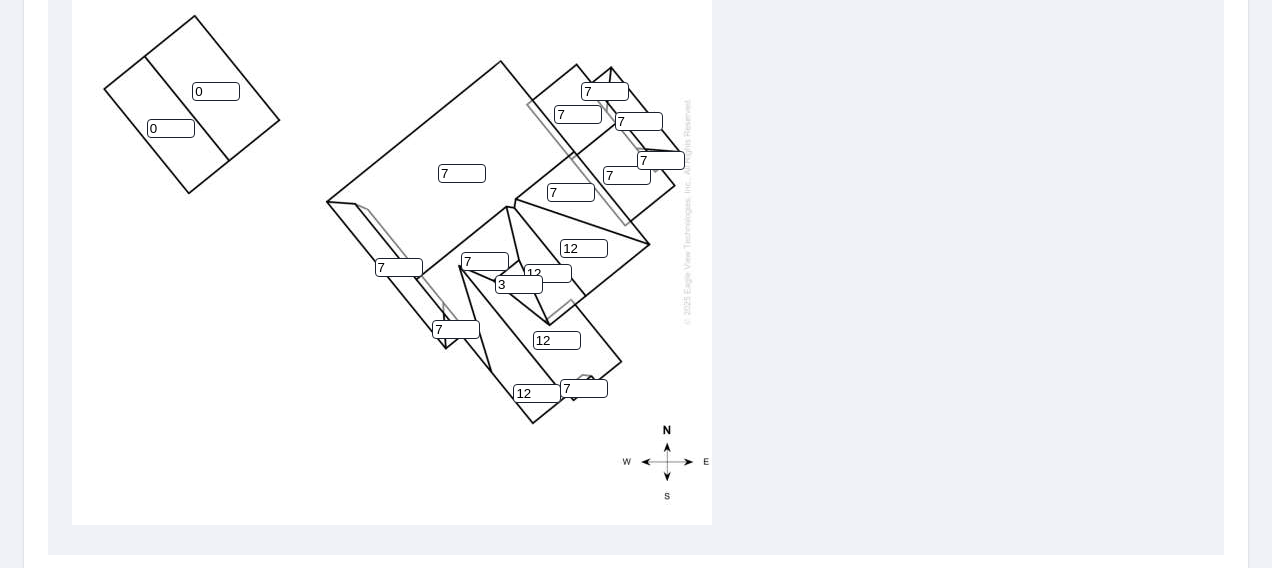scroll, scrollTop: 20, scrollLeft: 0, axis: vertical 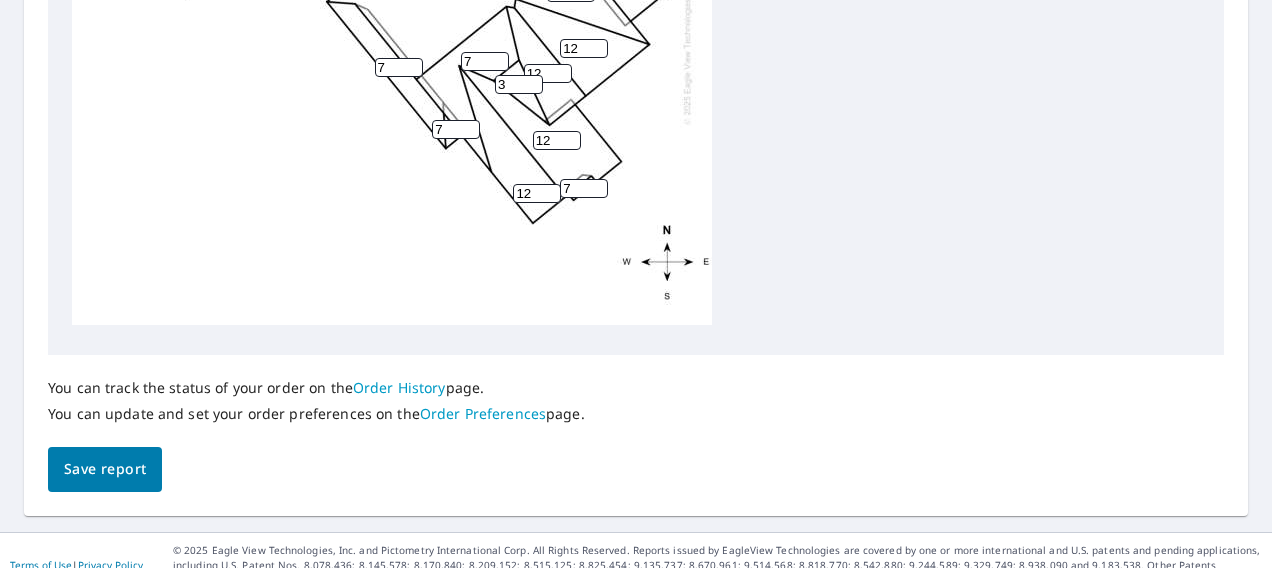 type on "7" 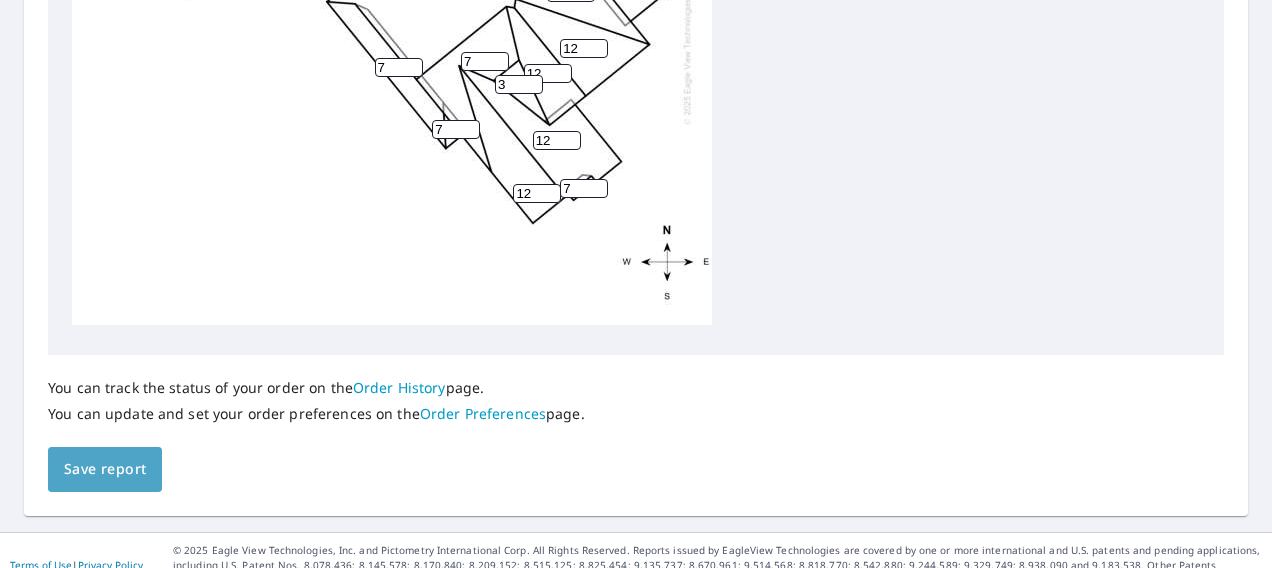 click on "Save report" at bounding box center [105, 469] 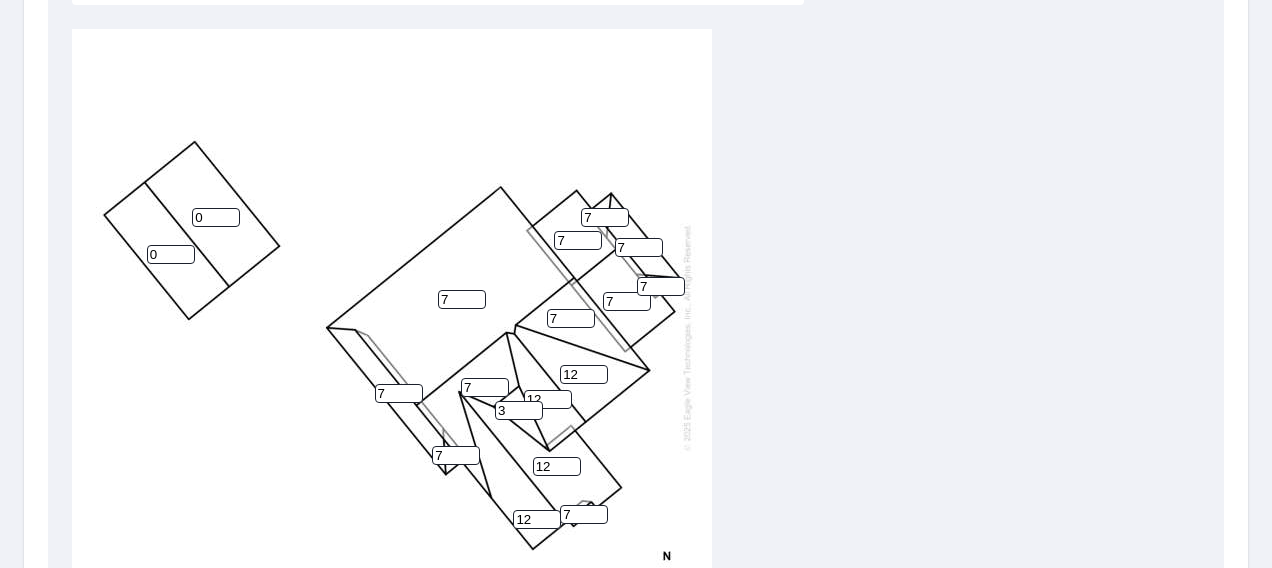 scroll, scrollTop: 700, scrollLeft: 0, axis: vertical 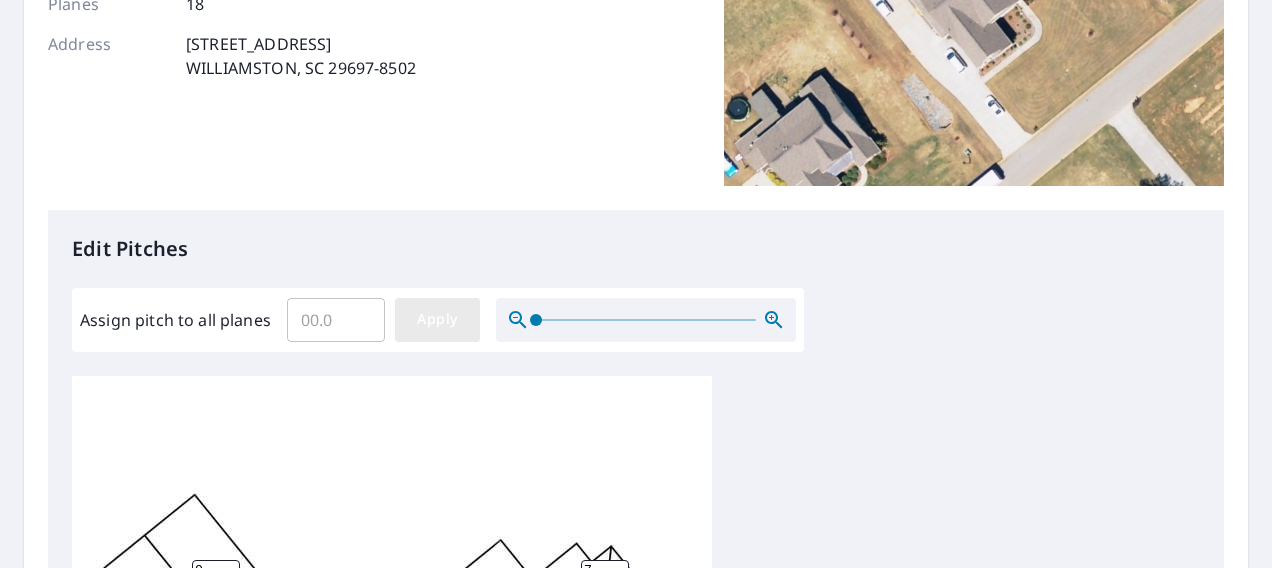click on "Assign pitch to all planes ​ Apply" at bounding box center [438, 320] 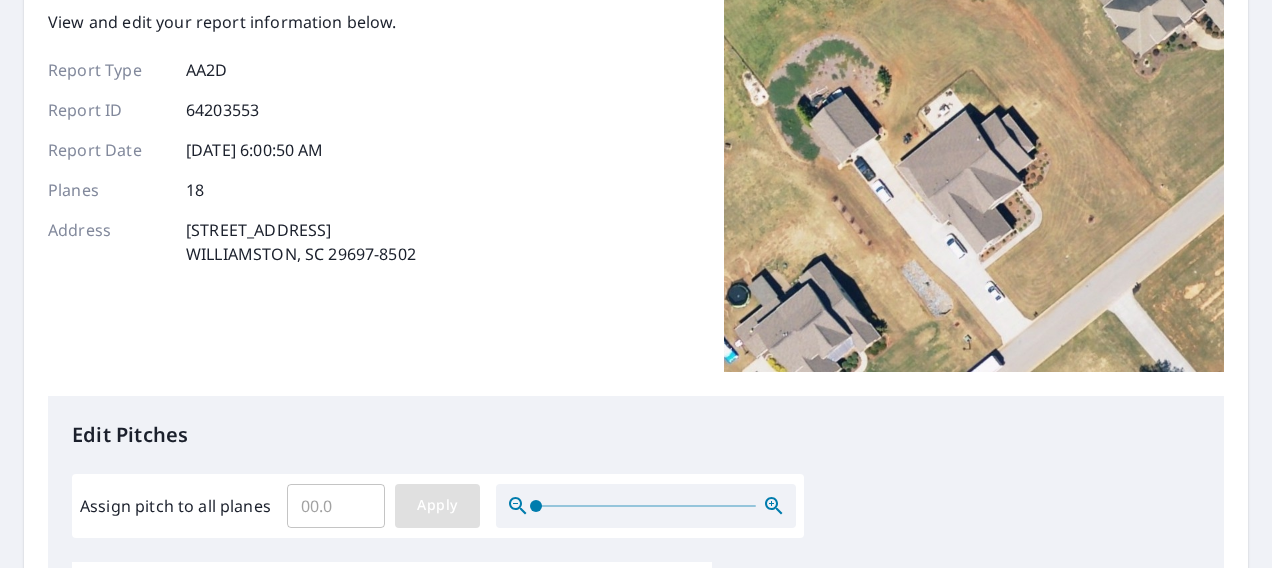scroll, scrollTop: 0, scrollLeft: 0, axis: both 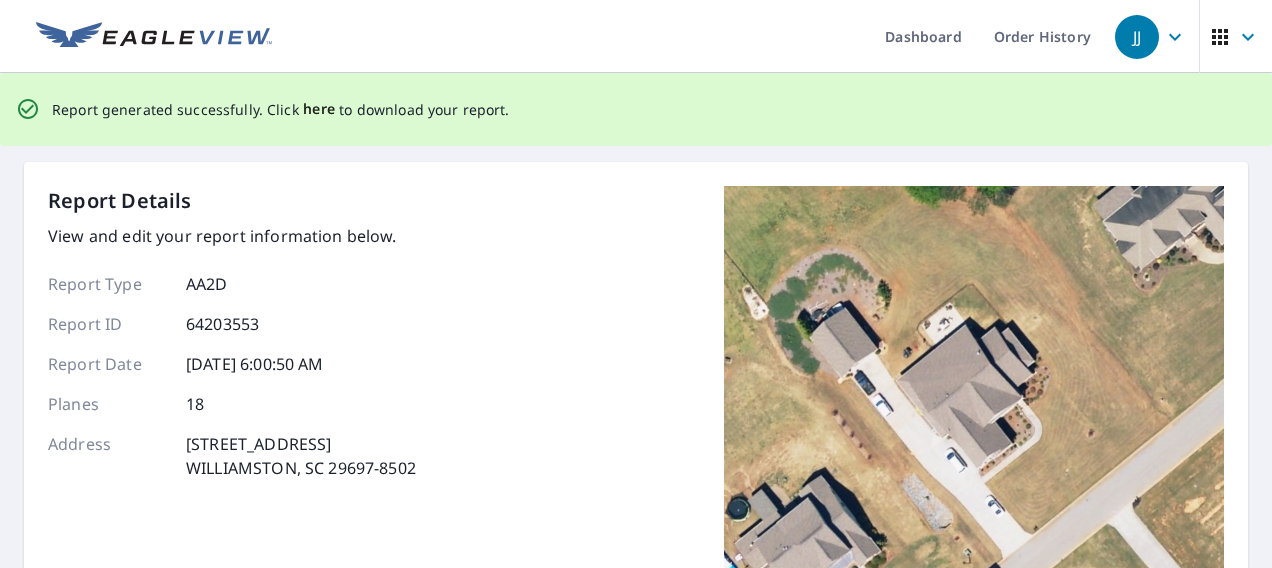 click on "here" at bounding box center [319, 109] 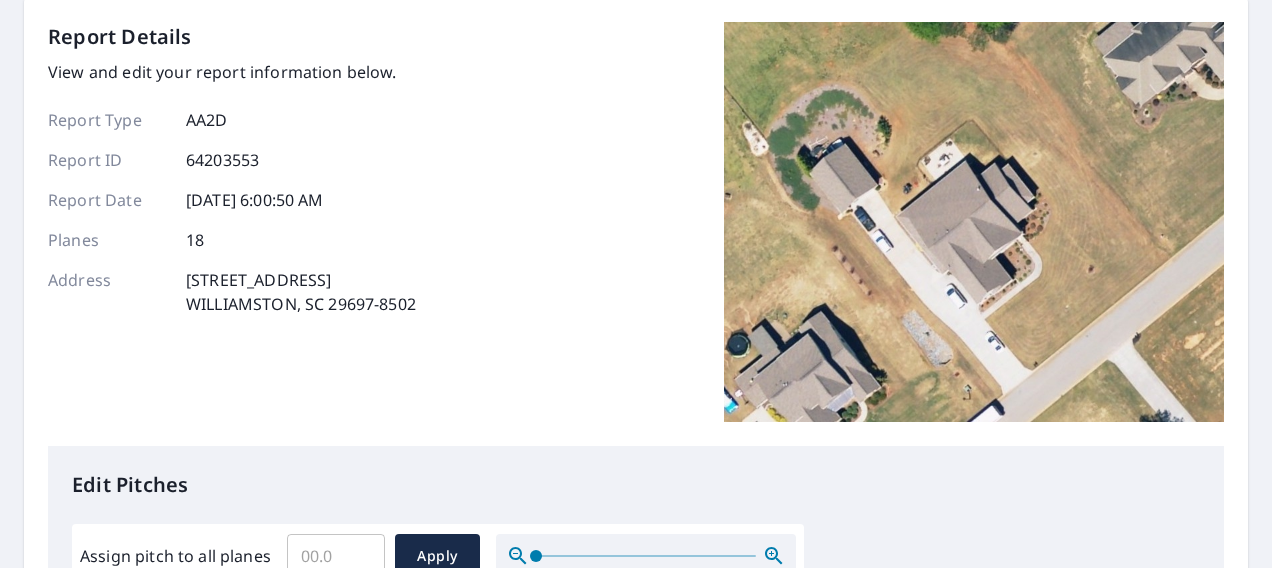 scroll, scrollTop: 0, scrollLeft: 0, axis: both 